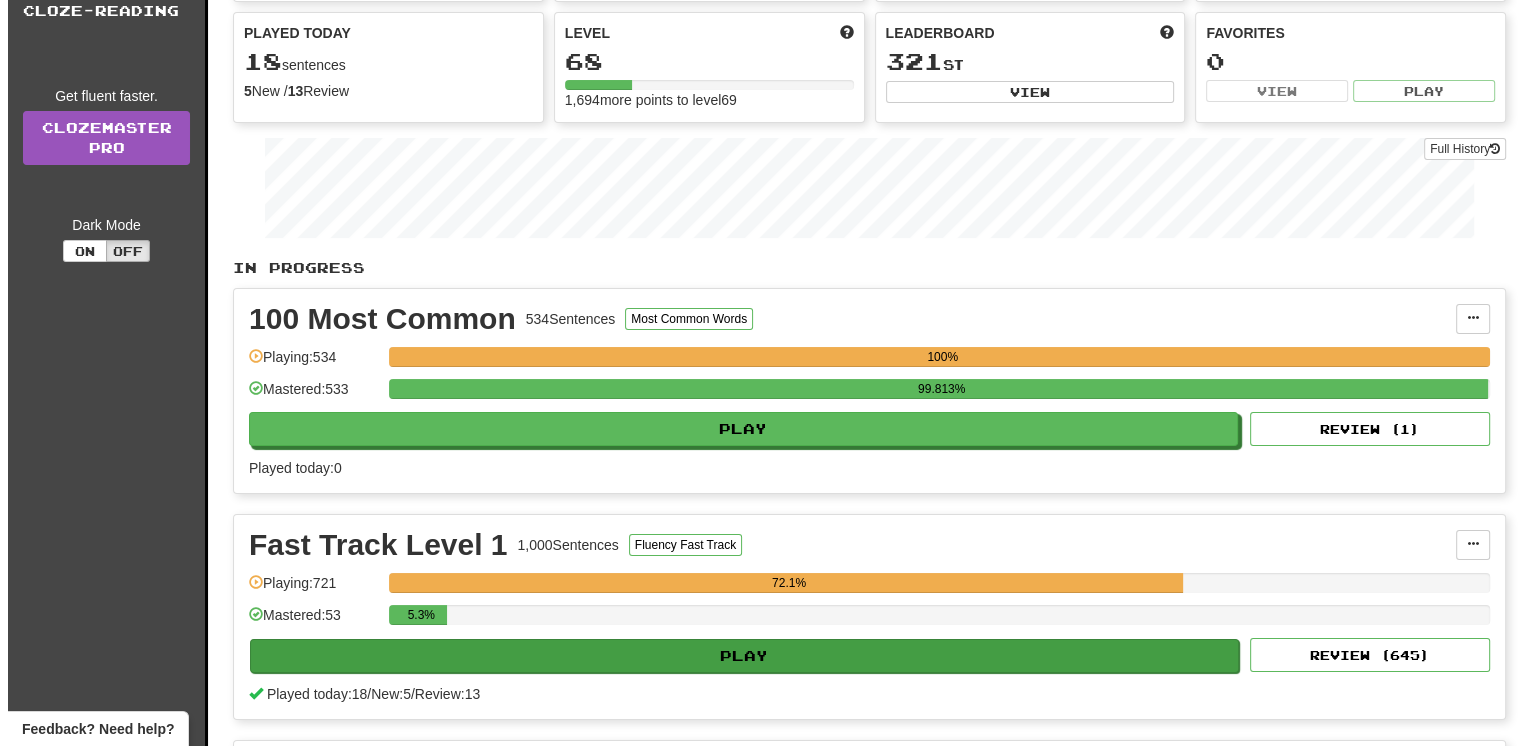 scroll, scrollTop: 200, scrollLeft: 0, axis: vertical 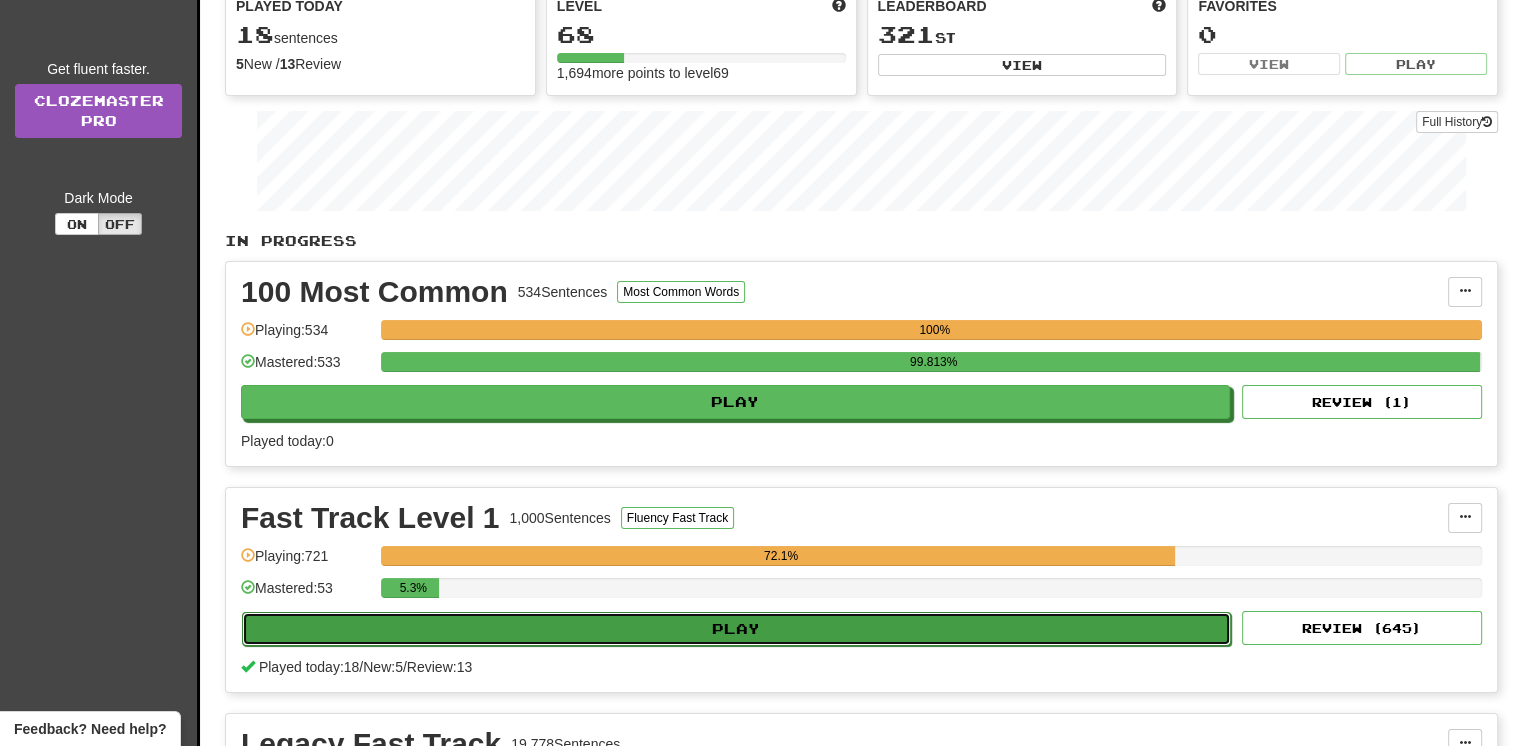 click on "Play" at bounding box center [736, 629] 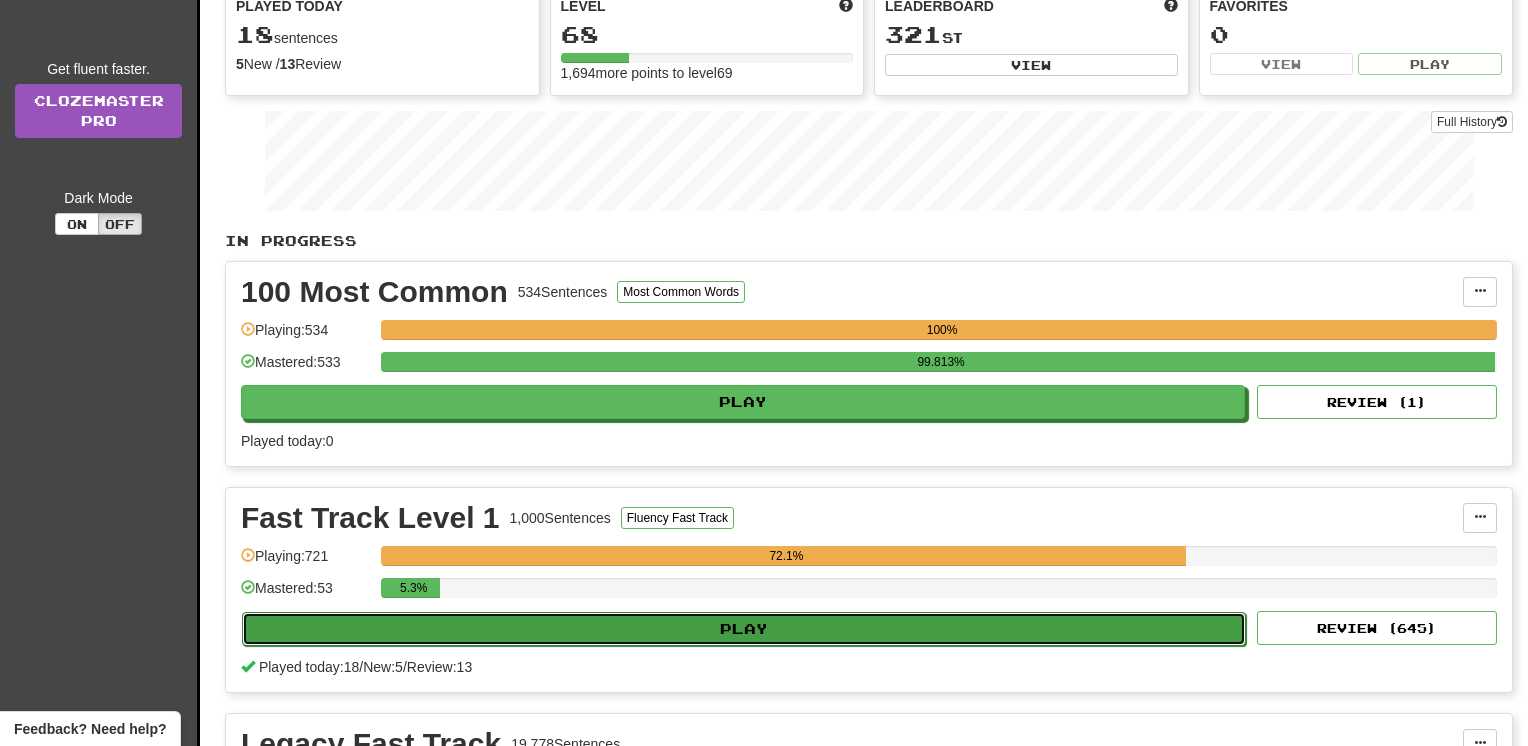 select on "**" 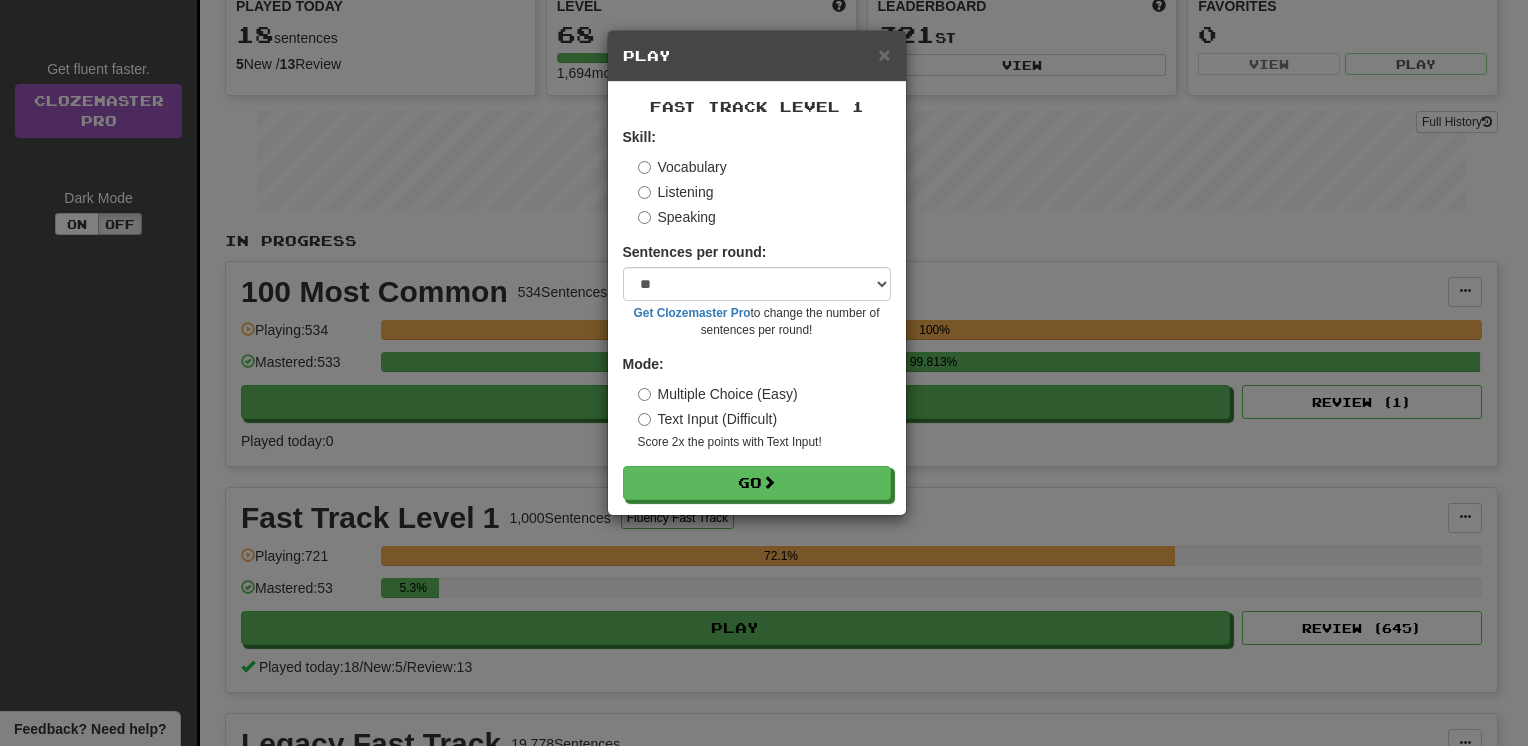 click on "Fast Track Level 1 Skill: Vocabulary Listening Speaking Sentences per round: * ** ** ** ** ** *** ******** Get Clozemaster Pro  to change the number of sentences per round! Mode: Multiple Choice (Easy) Text Input (Difficult) Score 2x the points with Text Input ! Go" at bounding box center [757, 298] 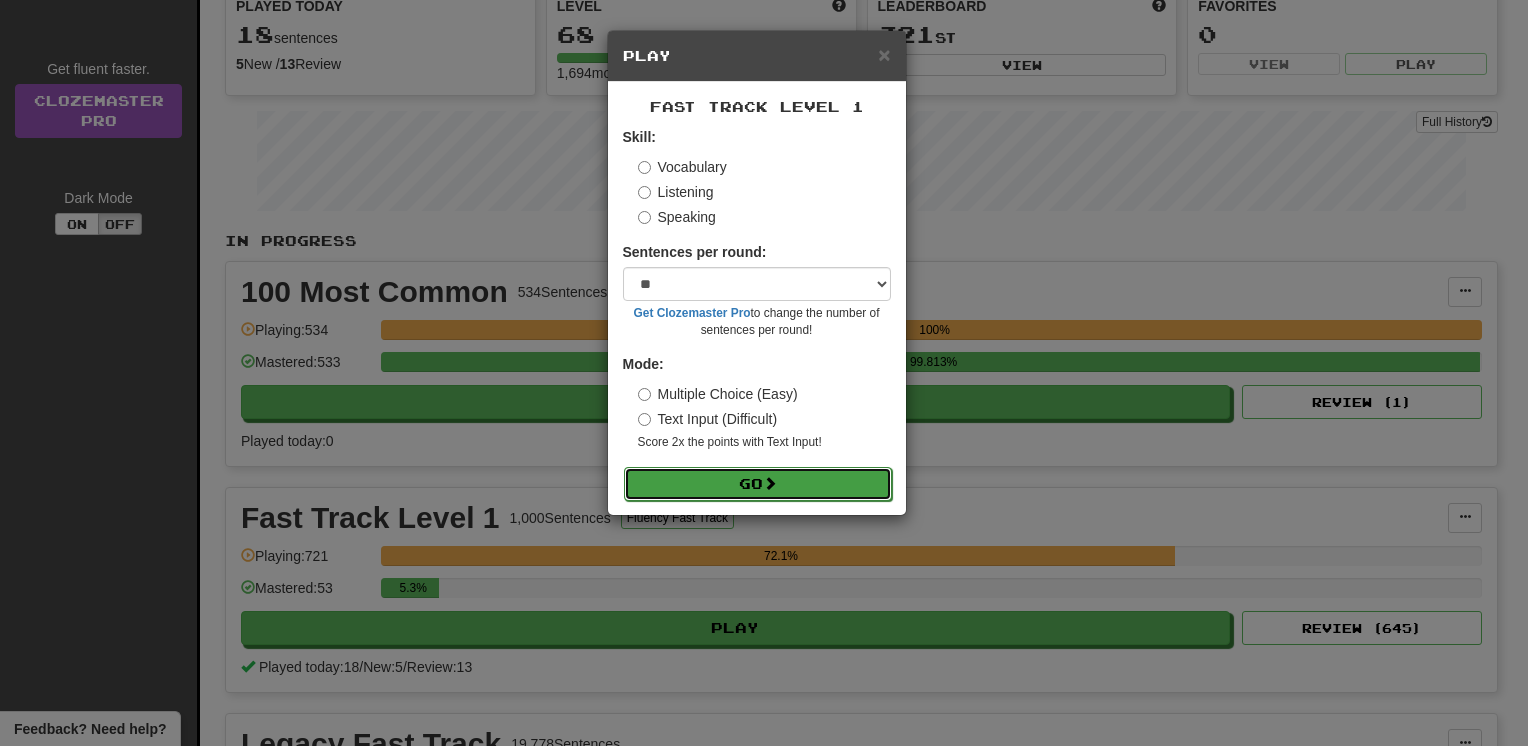 click on "Go" at bounding box center (758, 484) 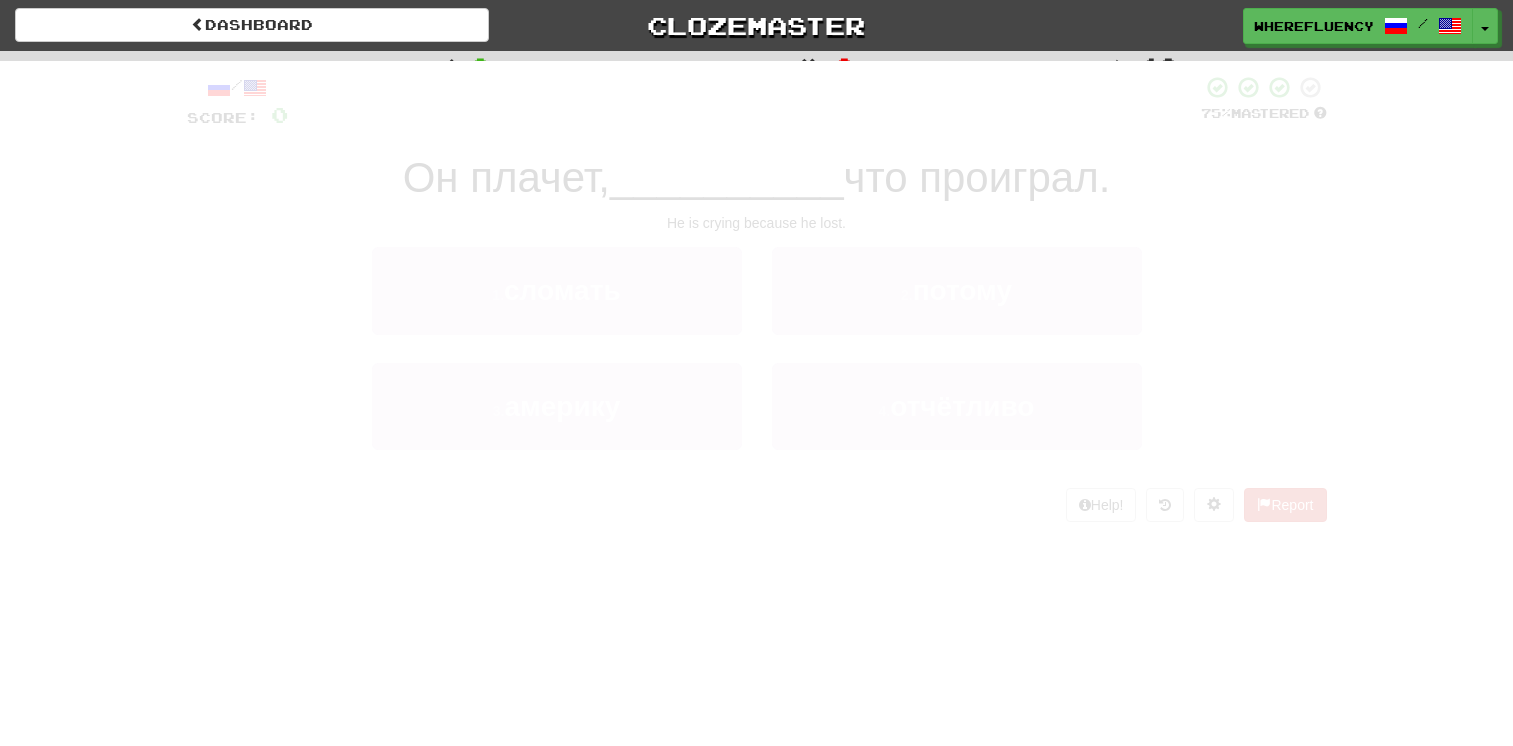 scroll, scrollTop: 0, scrollLeft: 0, axis: both 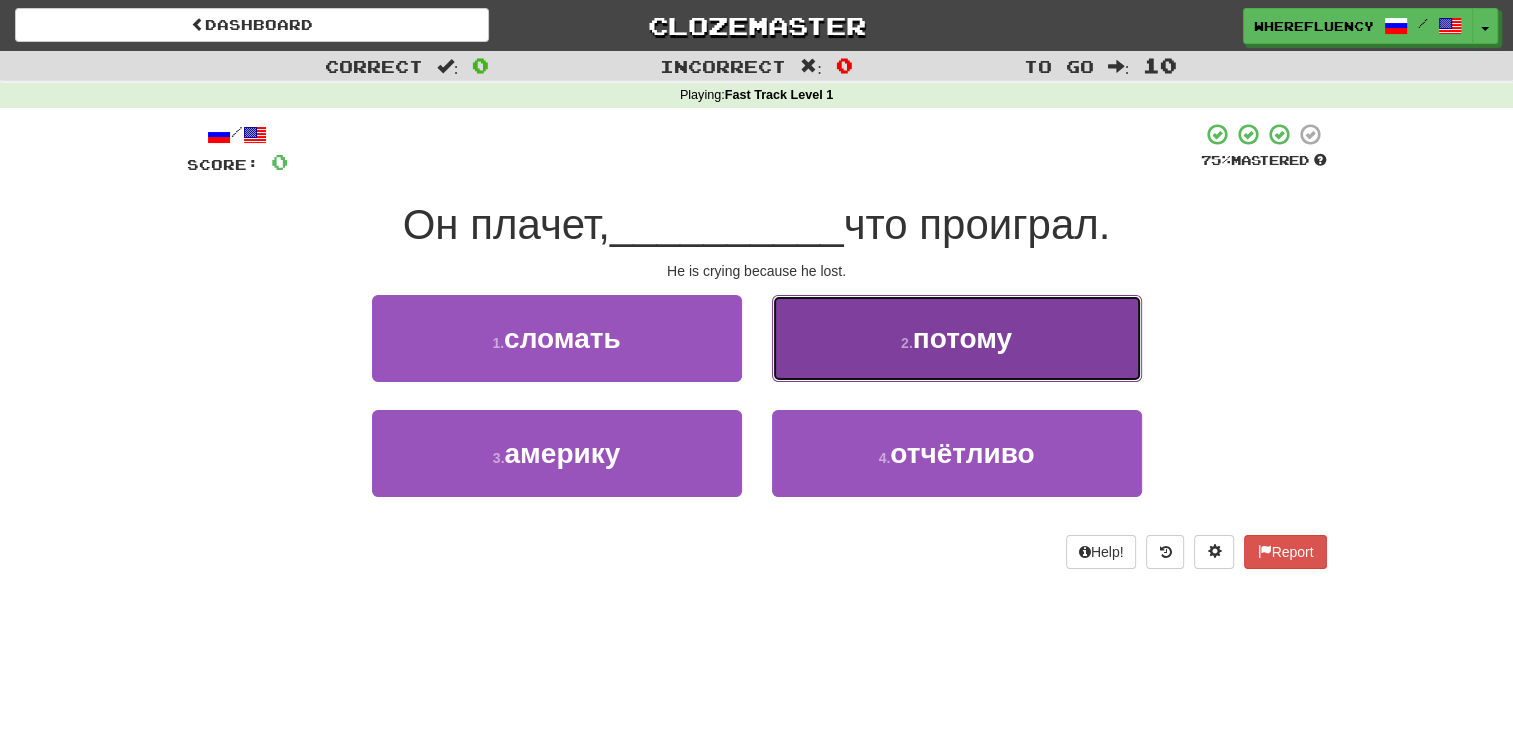 click on "2 .  потому" at bounding box center [957, 338] 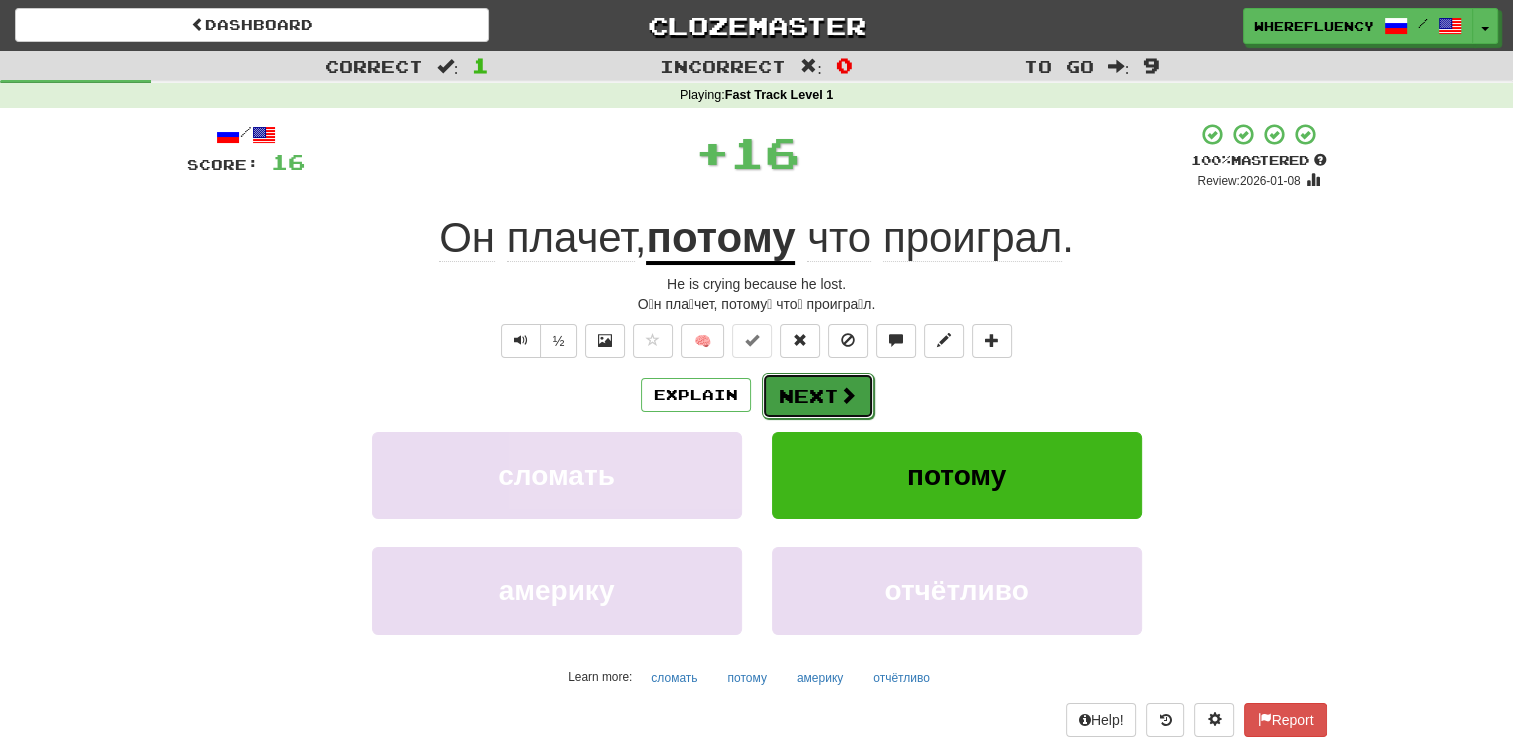 click on "Next" at bounding box center [818, 396] 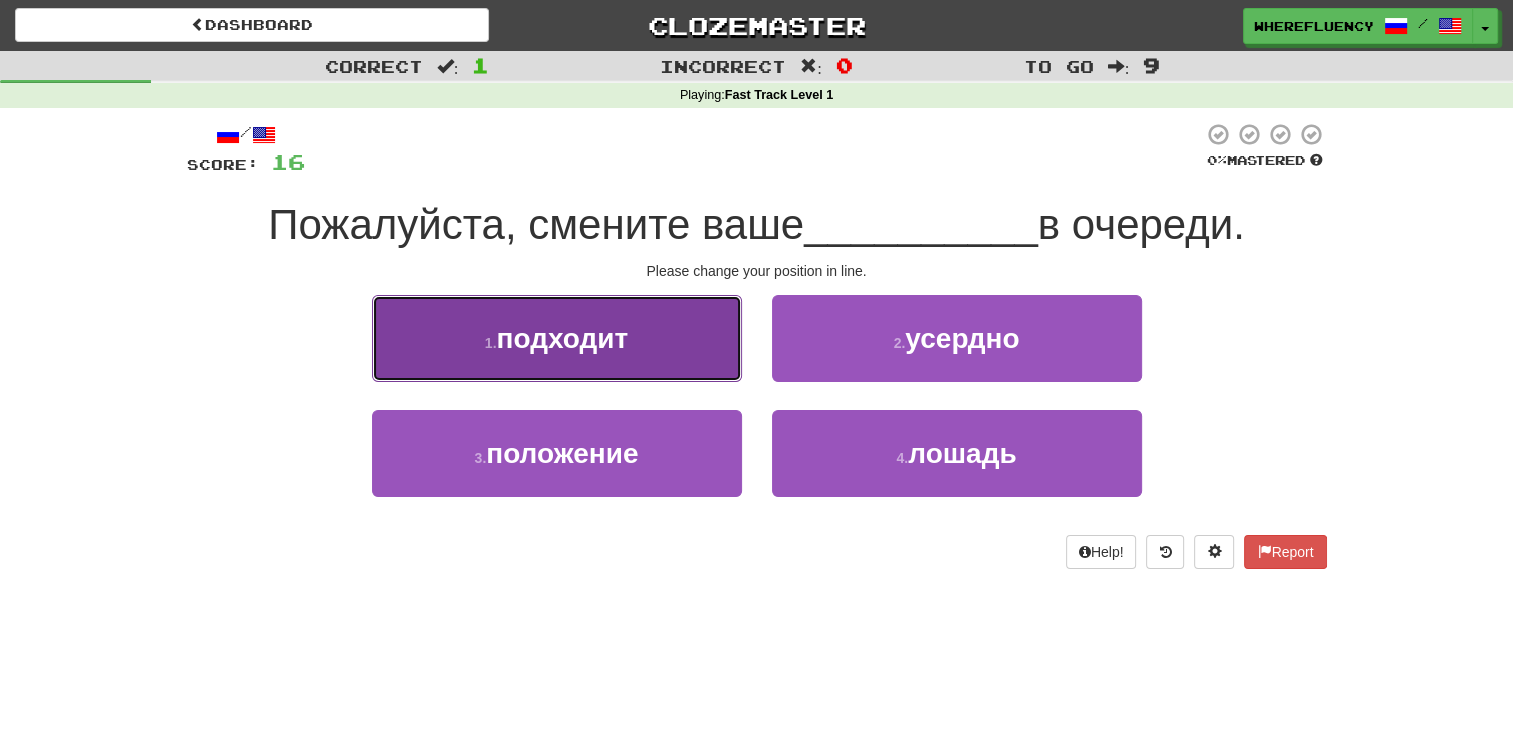 click on "1 .  подходит" at bounding box center (557, 338) 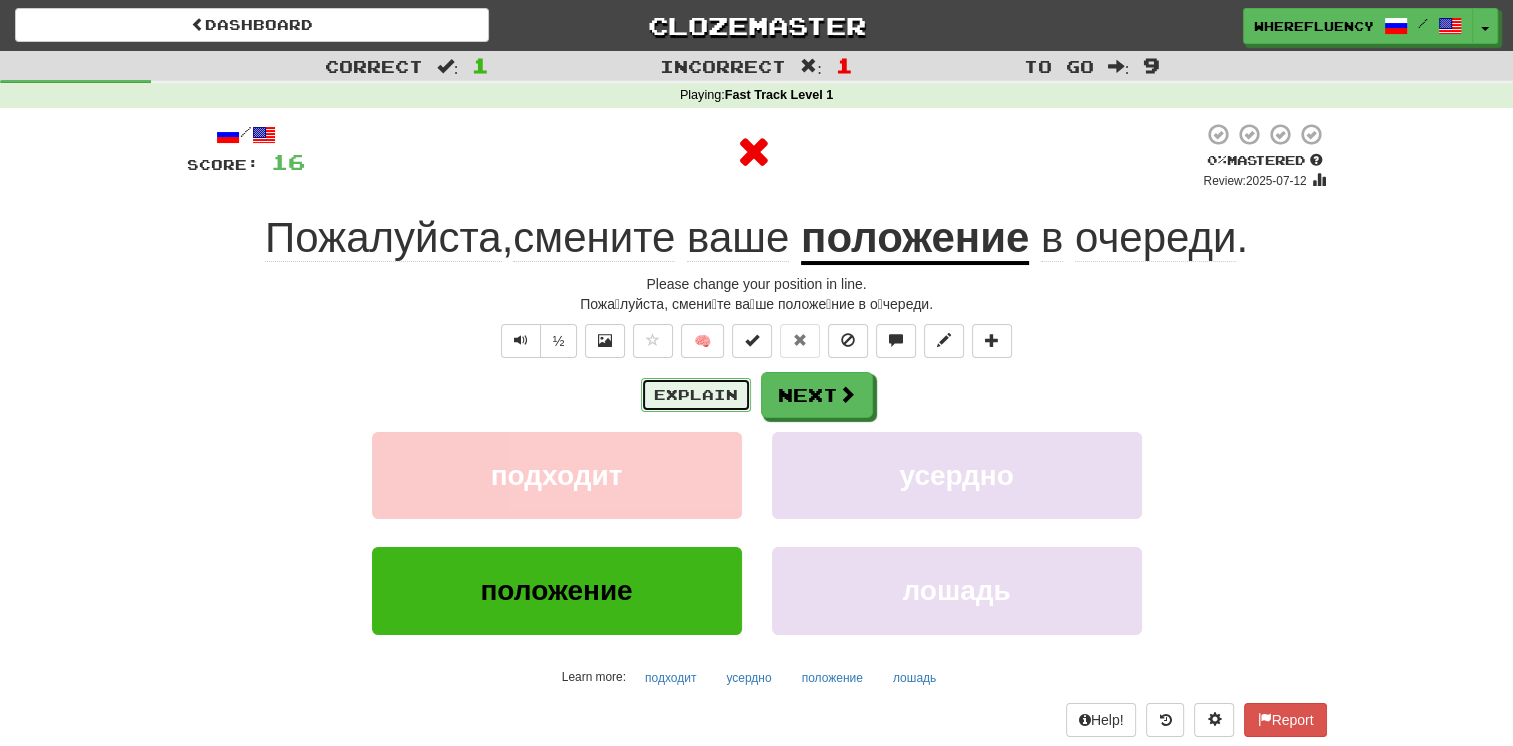 click on "Explain" at bounding box center [696, 395] 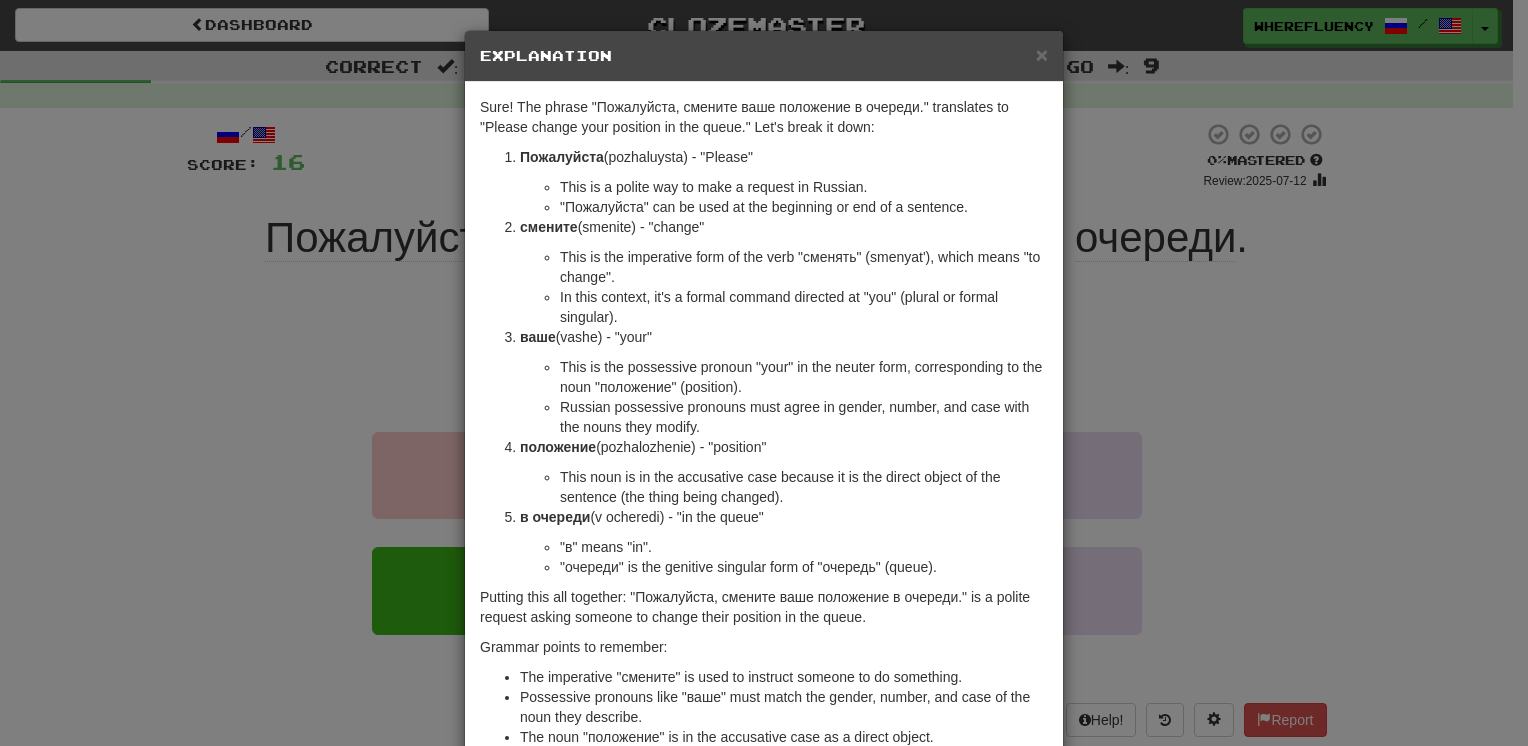 click on "× Explanation Sure! The phrase "Пожалуйста, смените ваше положение в очереди." translates to "Please change your position in the queue." Let's break it down:
Пожалуйста  (pozhaluysta) - "Please"
This is a polite way to make a request in Russian.
"Пожалуйста" can be used at the beginning or end of a sentence.
смените  (smenite) - "change"
This is the imperative form of the verb "сменять" (smenyat'), which means "to change".
In this context, it's a formal command directed at "you" (plural or formal singular).
ваше  (vashe) - "your"
This is the possessive pronoun "your" in the neuter form, corresponding to the noun "положение" (position).
Russian possessive pronouns must agree in gender, number, and case with the nouns they modify.
положение  (polozhenie) - "position"
в очереди  (v ocheredi) - "in the queue"
"в" means "in"." at bounding box center (764, 373) 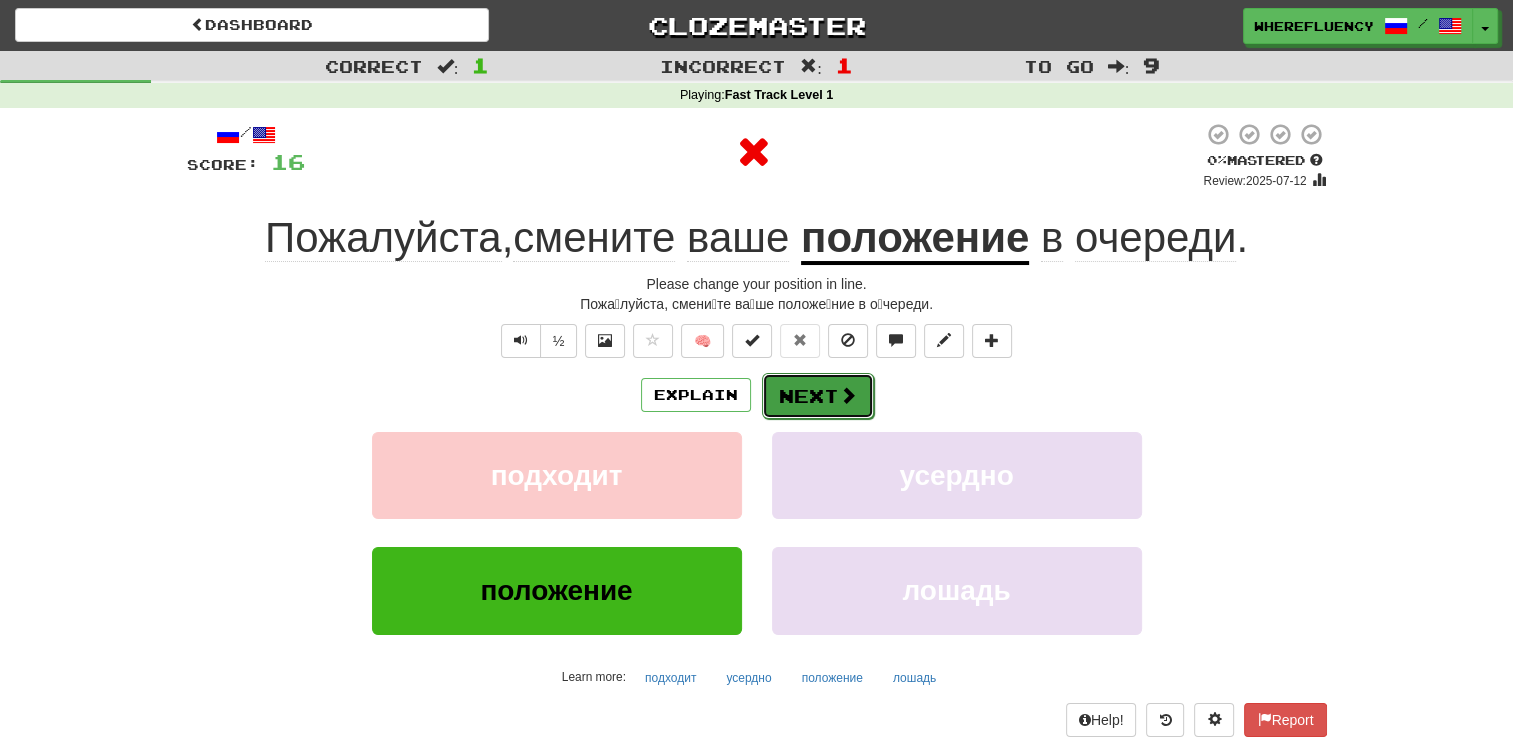 click on "Next" at bounding box center [818, 396] 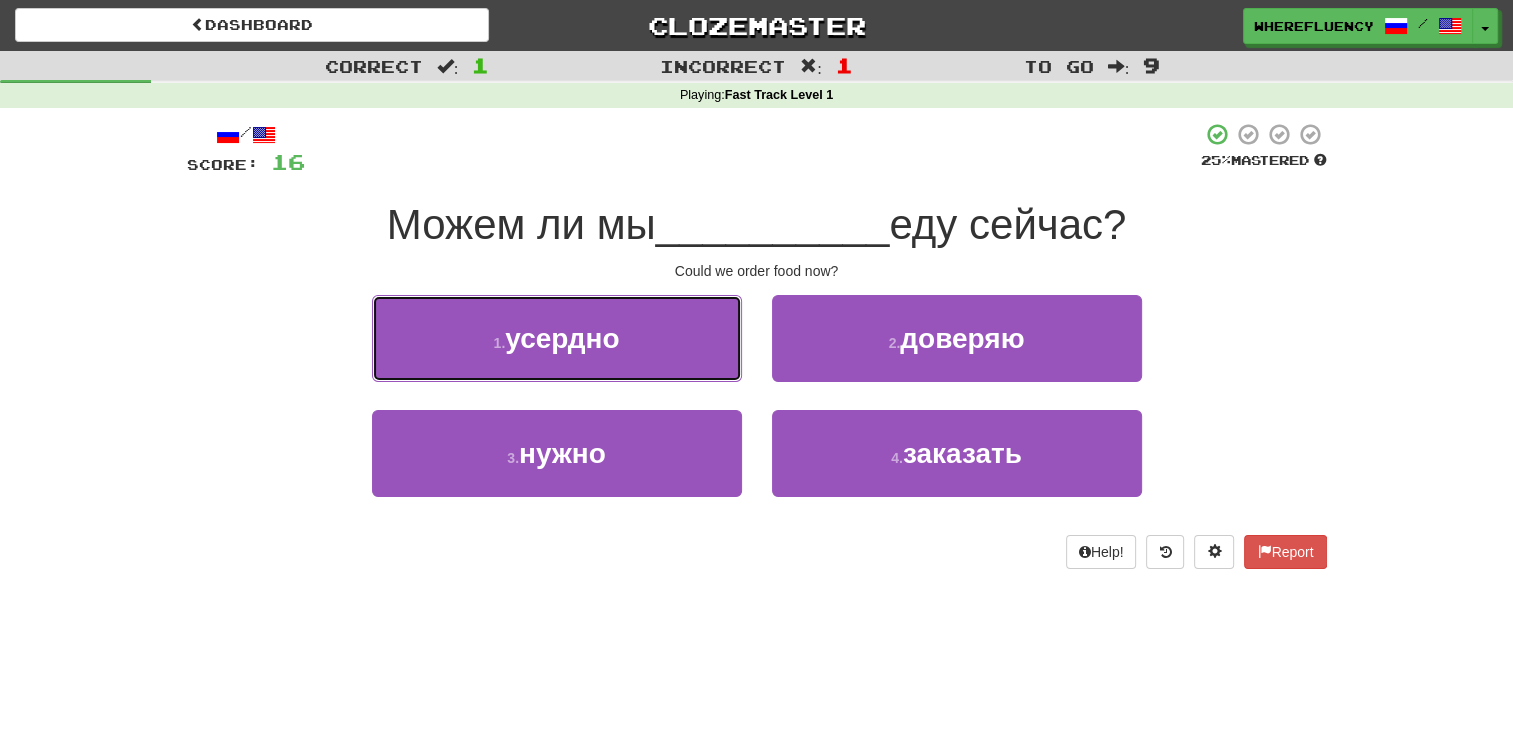 click on "1 .  усердно" at bounding box center [557, 338] 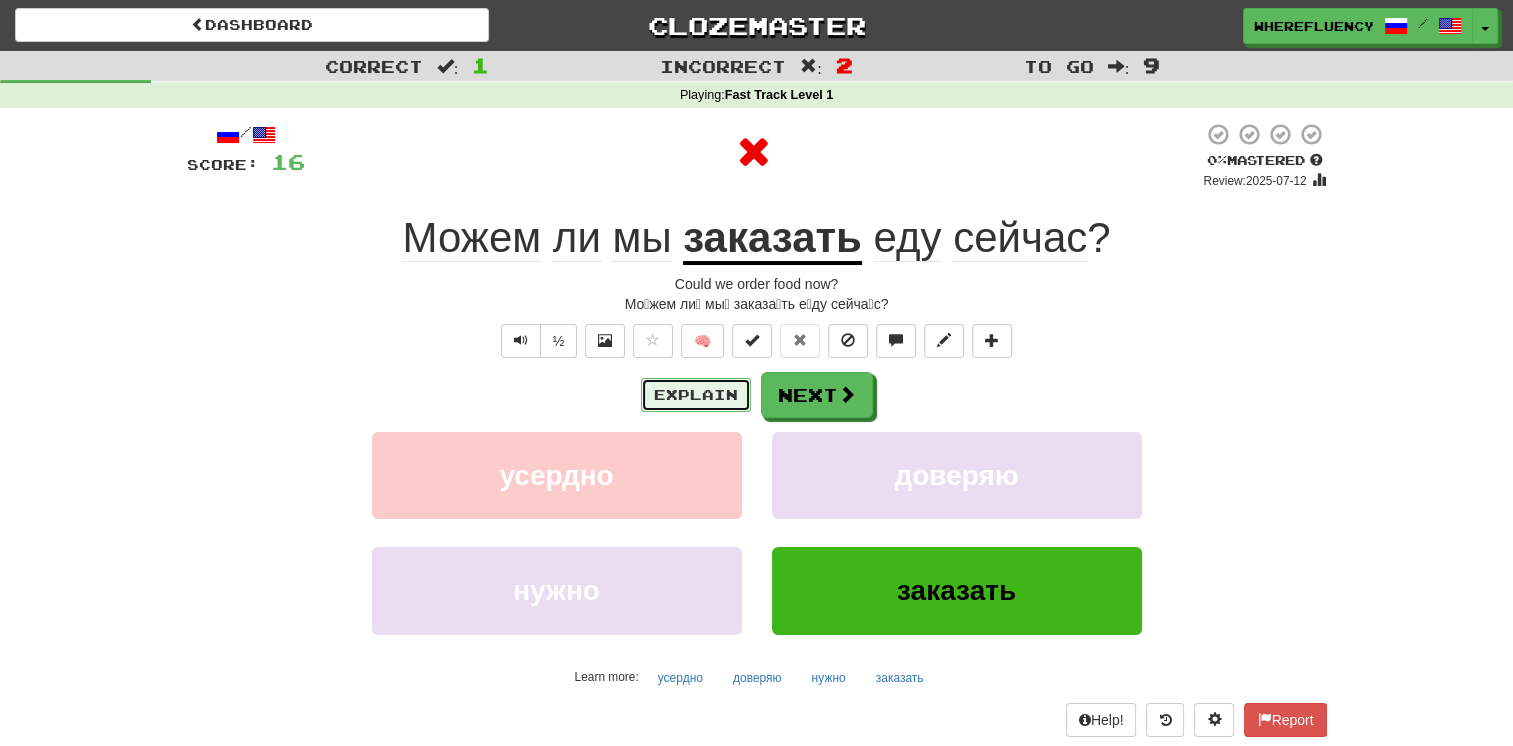 click on "Explain" at bounding box center [696, 395] 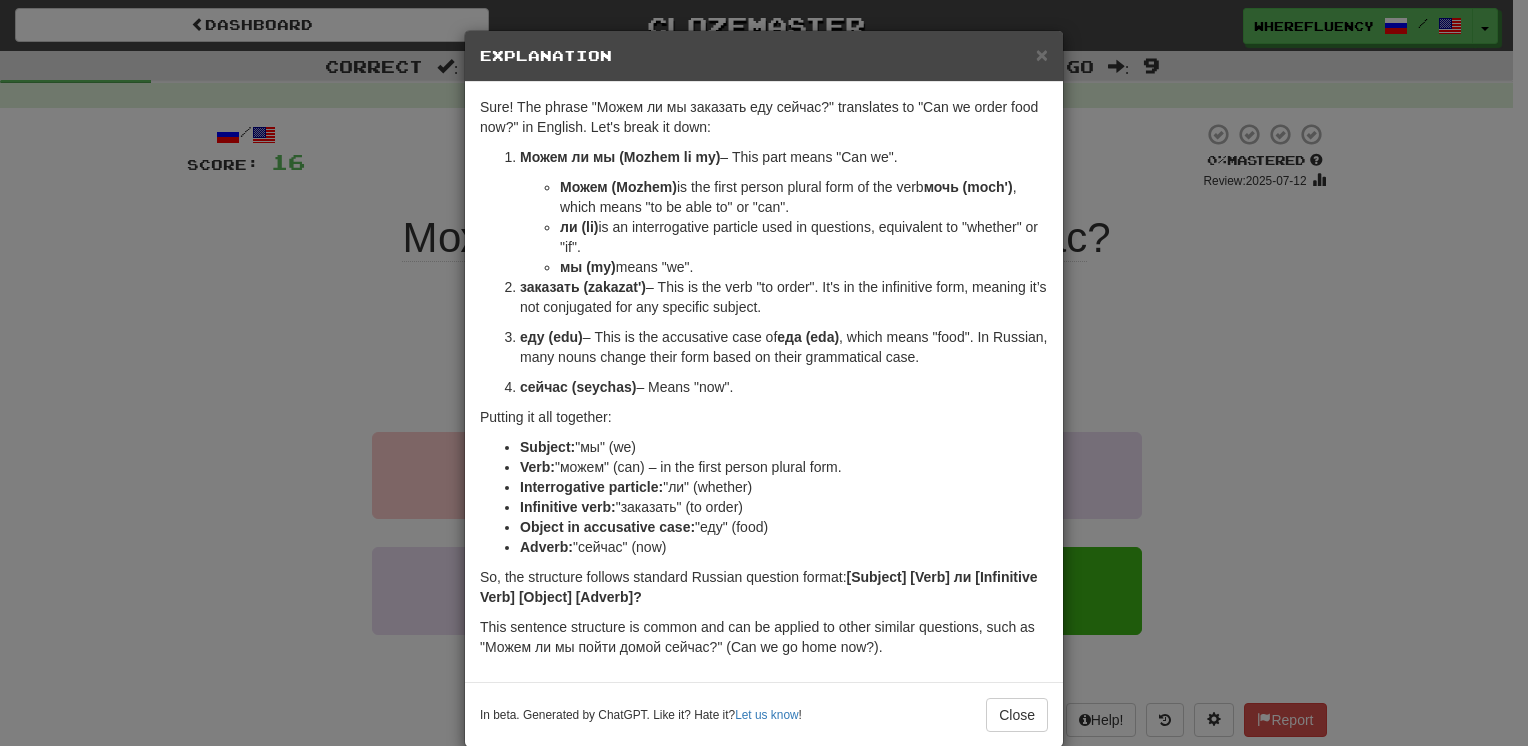 click on "× Explanation Sure! The phrase "Можем ли мы заказать еду сейчас?" translates to "Can we order food now?" in English. Let's break it down:
Можем ли мы (Mozhem li my)  – This part means "Can we".
Можем (Mozhem)  is the first person plural form of the verb  мочь (moch') , which means "to be able to" or "can".
ли (li)  is an interrogative particle used in questions, equivalent to "whether" or "if".
мы (my)  means "we".
заказать (zakazat')  – This is the verb "to order". It's in the infinitive form, meaning it’s not conjugated for any specific subject.
еду (edu)  – This is the accusative case of  еда (eda) , which means "food". In Russian, many nouns change their form based on their grammatical case.
сейчас (seychas)  – Means "now".
Putting it all together:
Subject:  "мы" (we)
Verb:  "можем" (can) – in the first person plural form.
Interrogative particle:  "ли" (whether)" at bounding box center [764, 373] 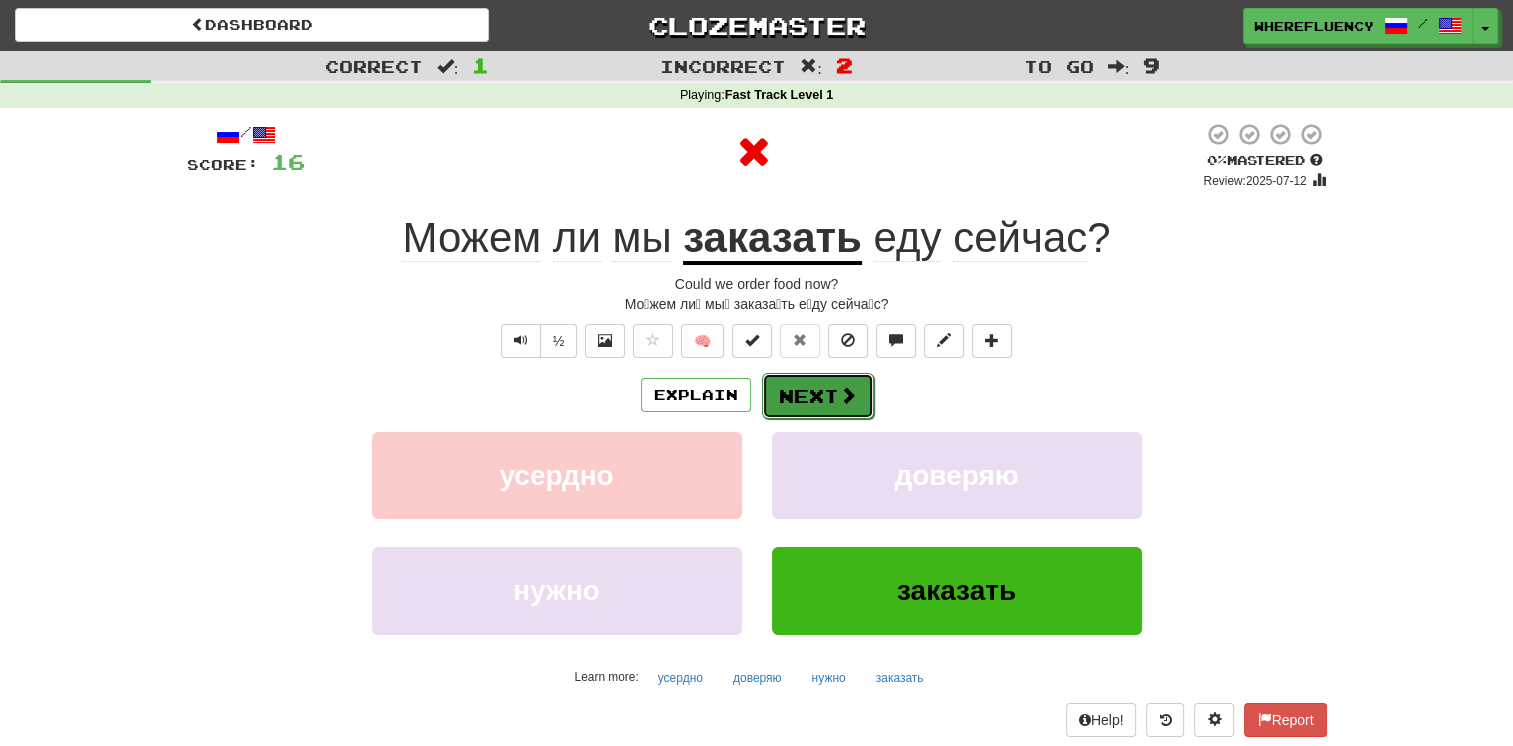 click on "Next" at bounding box center (818, 396) 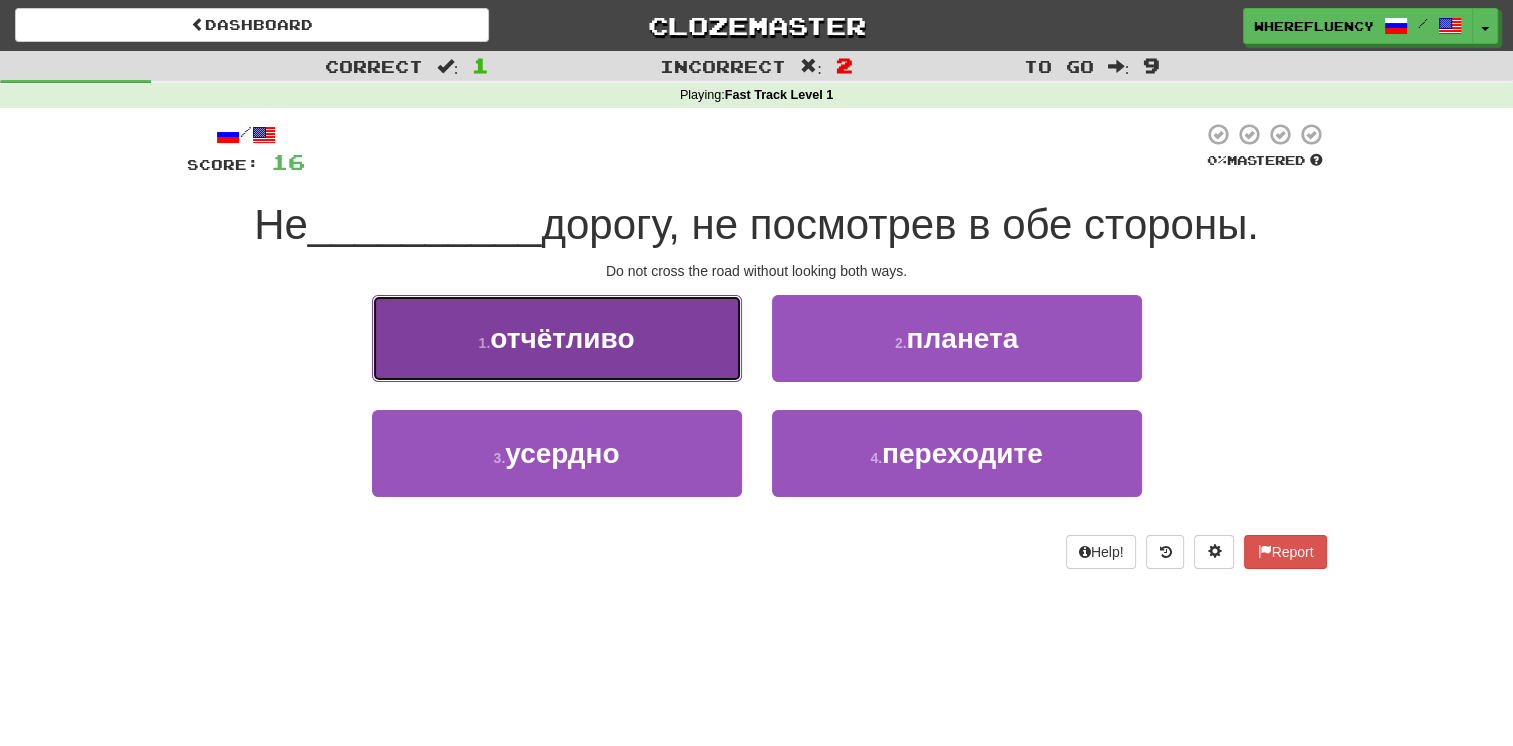 click on "1 .  отчётливо" at bounding box center [557, 338] 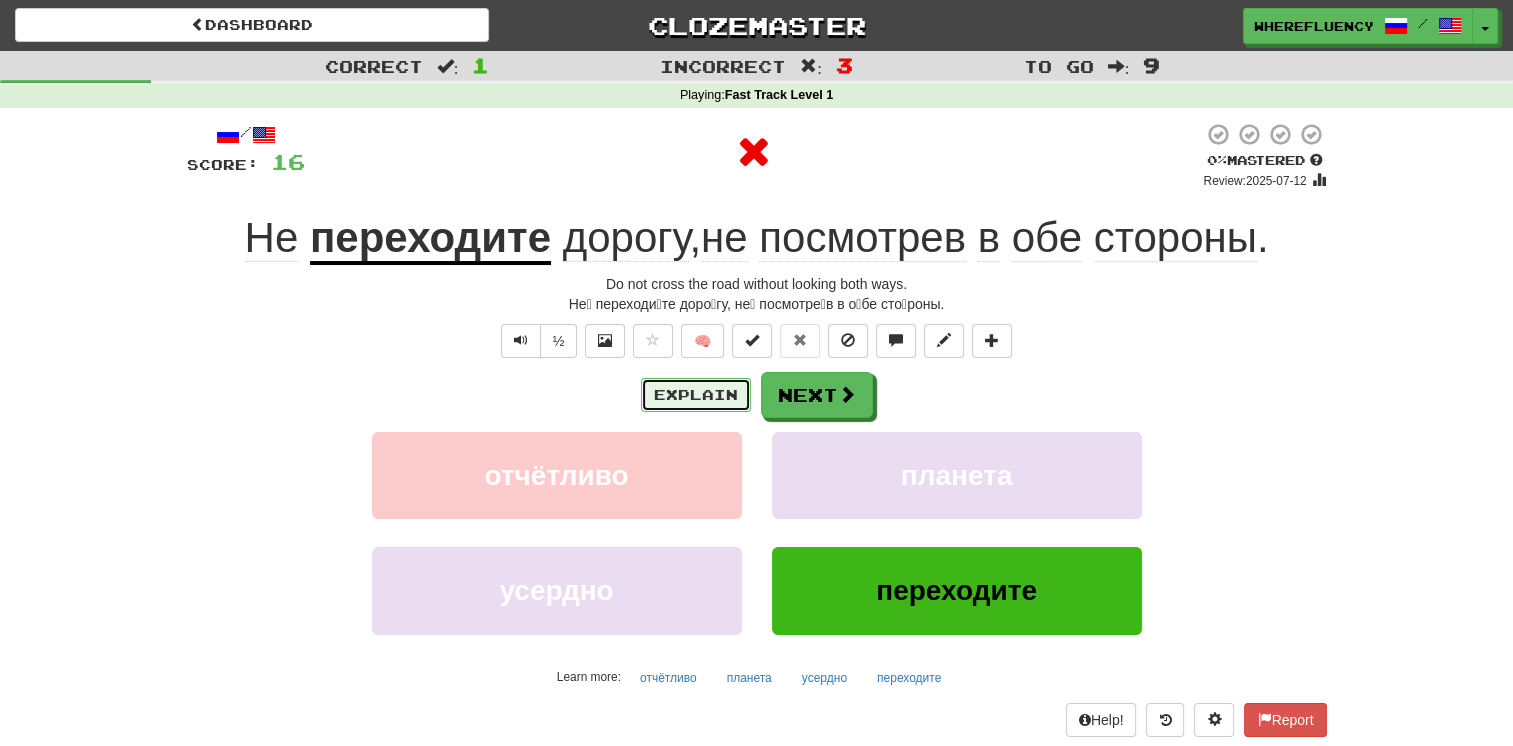click on "Explain" at bounding box center [696, 395] 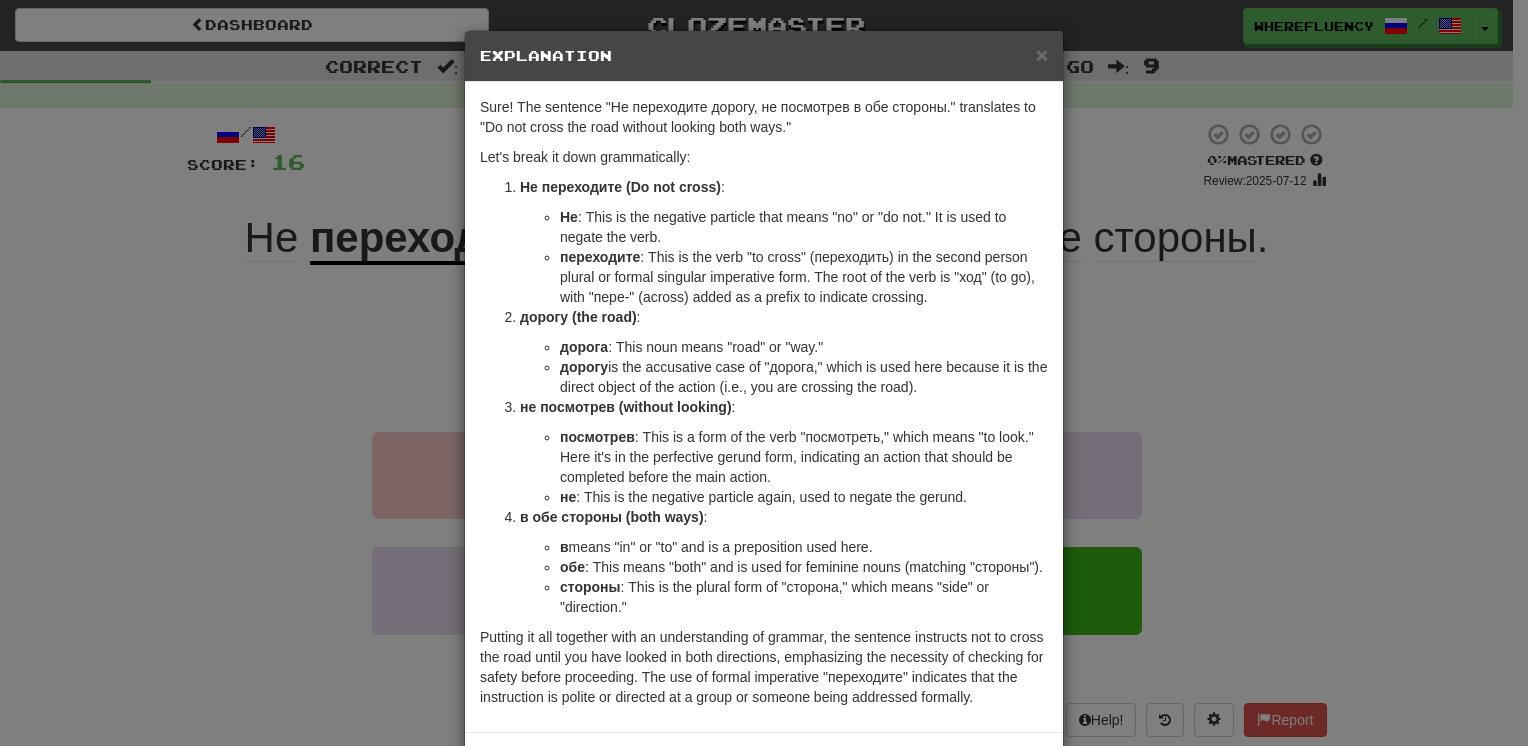 click on "× Explanation Sure! The sentence "Не переходите дорогу, не посмотрев в обе стороны." translates to "Do not cross the road without looking both ways."
Let's break it down grammatically:
Не переходите (Do not cross) :
Не : This is the negative particle that means "no" or "do not." It is used to negate the verb.
переходите : This is the verb "to cross" (переходить) in the second person plural or formal singular imperative form. The root of the verb is "ход" (to go), with "пере-" (across) added as a prefix to indicate crossing.
дорогу (the road) :
дорога : This noun means "road" or "way."
дорогу  is the accusative case of "дорога," which is used here because it is the direct object of the action (i.e., you are crossing the road).
не посмотрев (without looking) :
посмотрев
не : This is the negative particle again, used to negate the gerund." at bounding box center [764, 373] 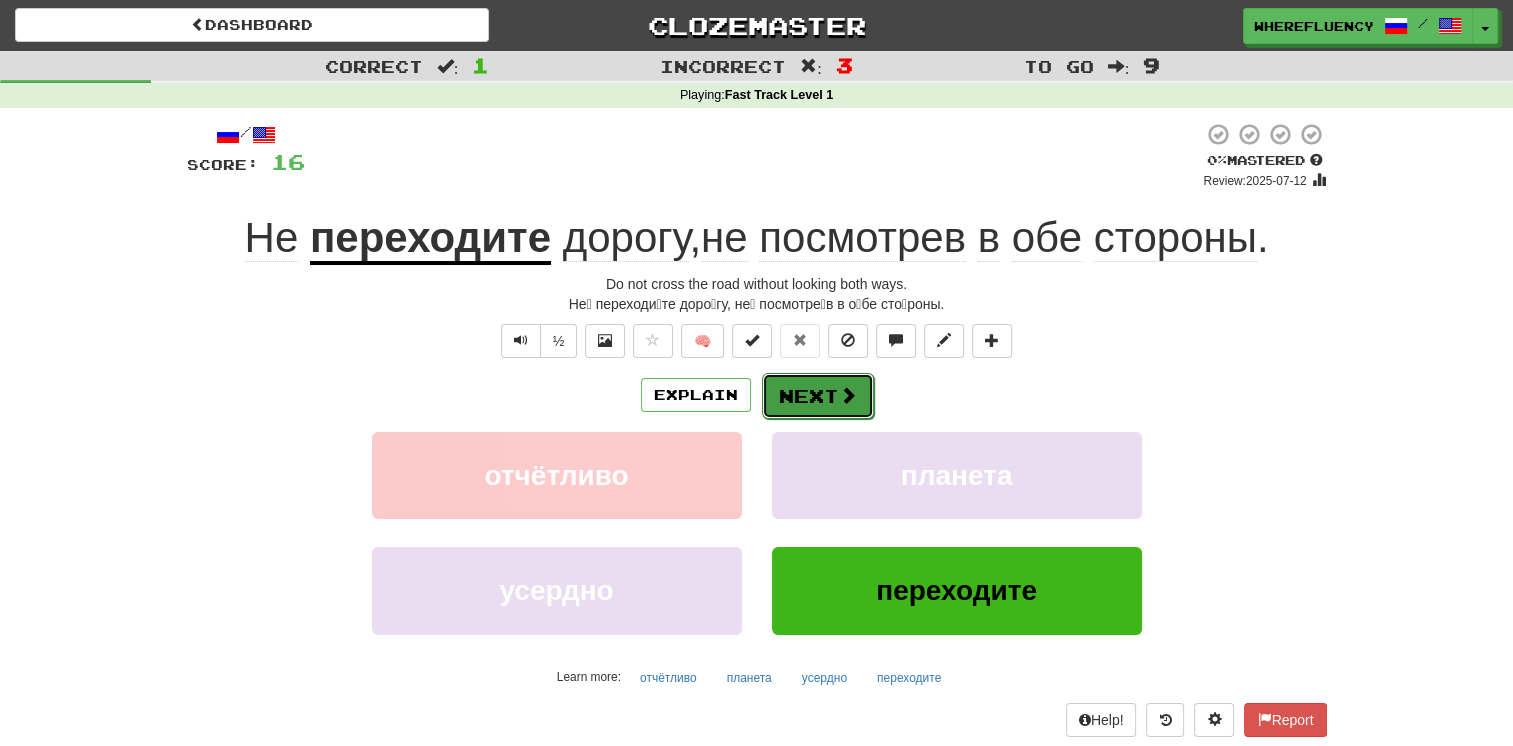 click on "Next" at bounding box center (818, 396) 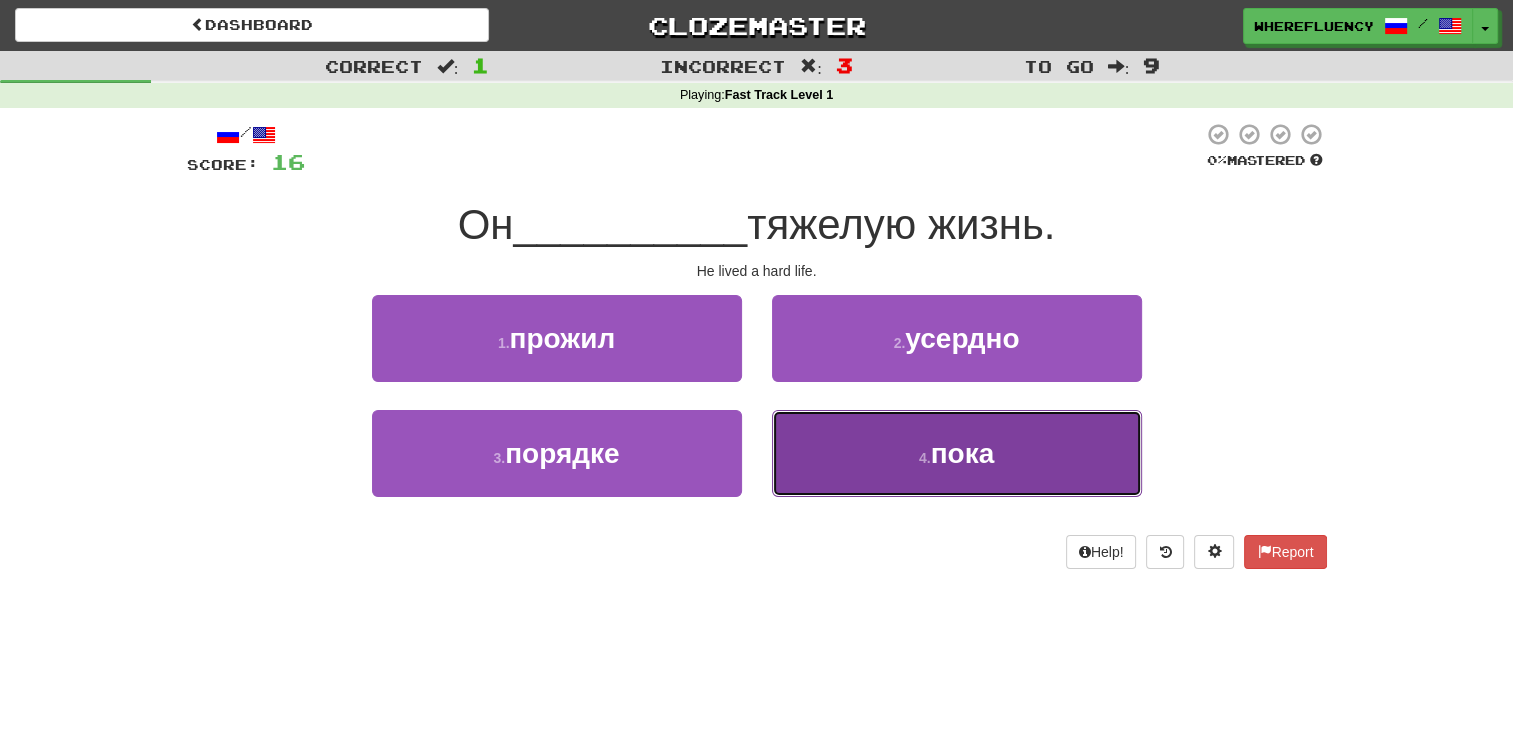 click on "4 .  пока" at bounding box center [957, 453] 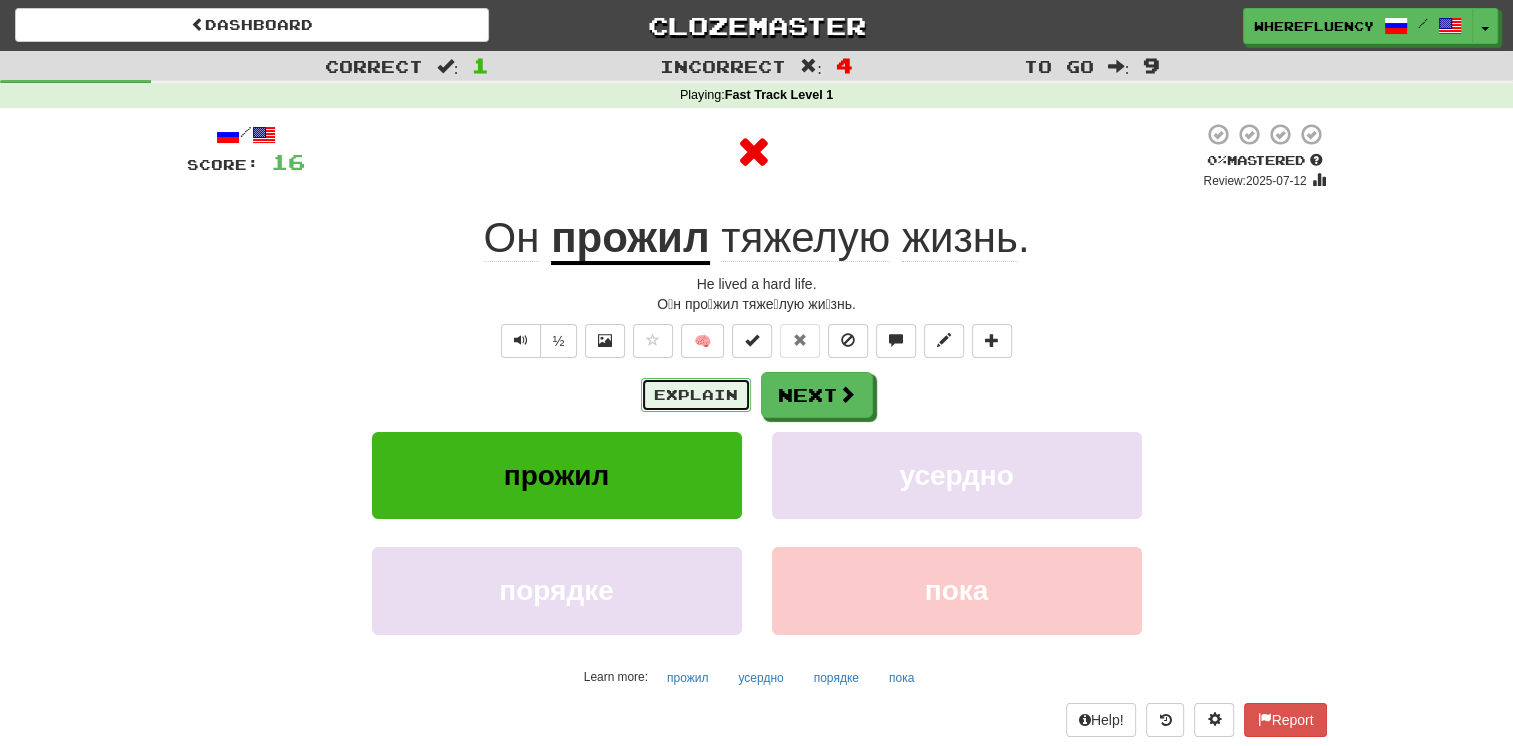 click on "Explain" at bounding box center [696, 395] 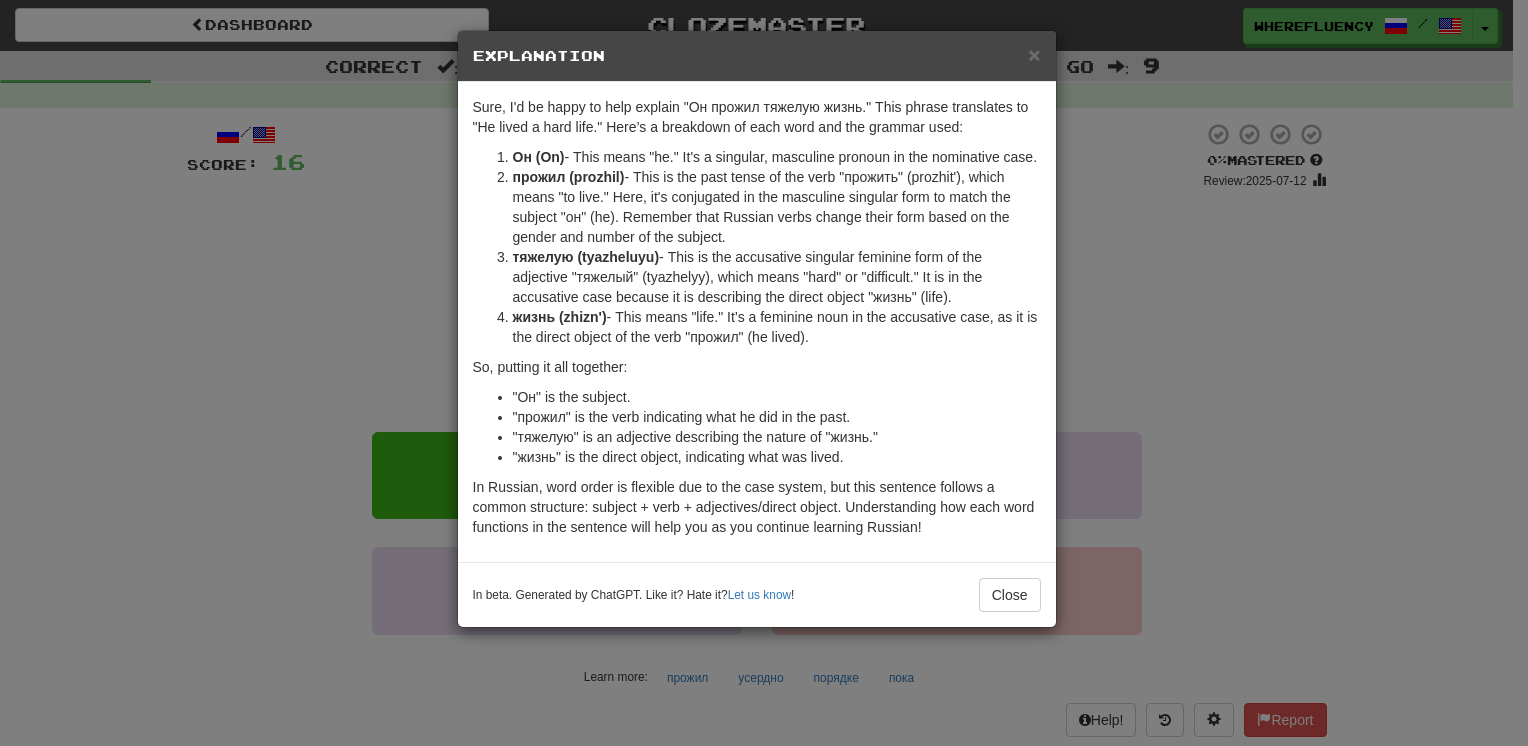 click on "× Explanation Sure! I'd be happy to help explain "Он прожил тяжелую жизнь." This phrase translates to "He lived a hard life." Here’s a breakdown of each word and the grammar used:
Он (On)  - This means "he." It's a singular, masculine pronoun in the nominative case.
прожил (prozhil)  - This is the past tense of the verb "прожить" (prozhit'), which means "to live." Here, it's conjugated in the masculine singular form to match the subject "он" (he). Remember that Russian verbs change their form based on the gender and number of the subject.
тяжелую (tyazheluyu)  - This is the accusative singular feminine form of the adjective "тяжелый" (tyazhelyy), which means "hard" or "difficult." It is in the accusative case because it is describing the direct object "жизнь" (life).
жизнь (zhizn')  - This means "life." It’s a feminine noun in the accusative case, as it is the direct object of the verb "прожил" (he lived).
!" at bounding box center [764, 373] 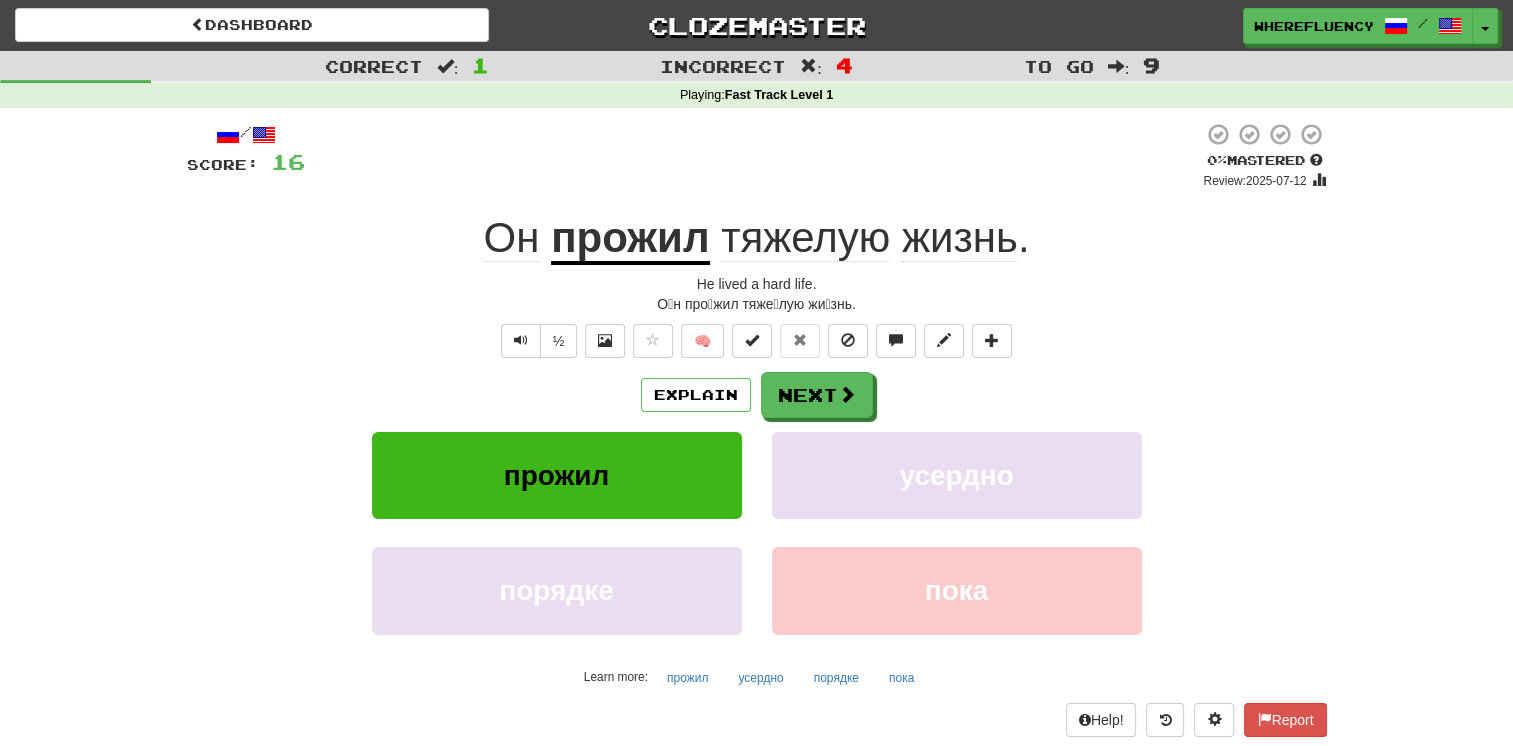 click on "Explain Next" at bounding box center (757, 395) 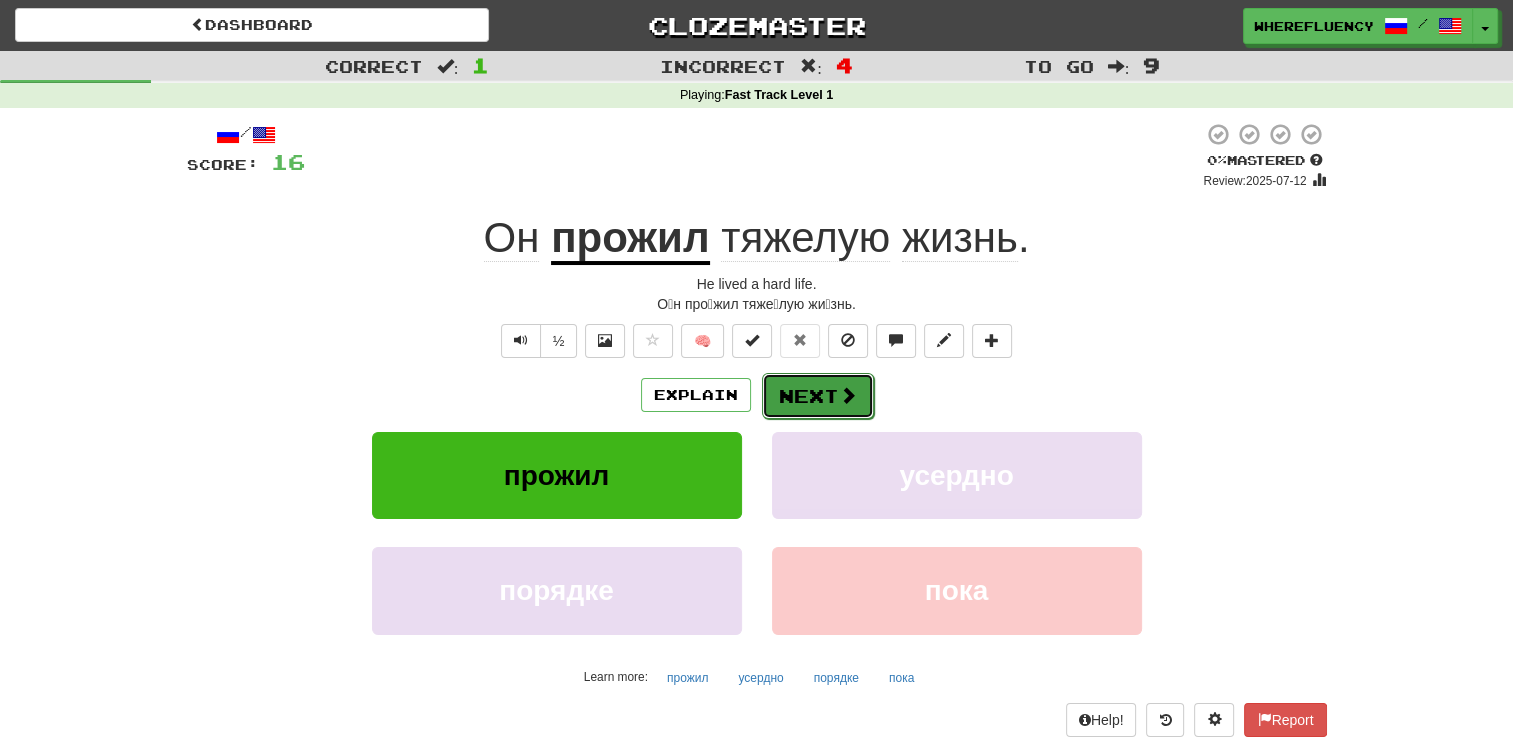 click on "Next" at bounding box center (818, 396) 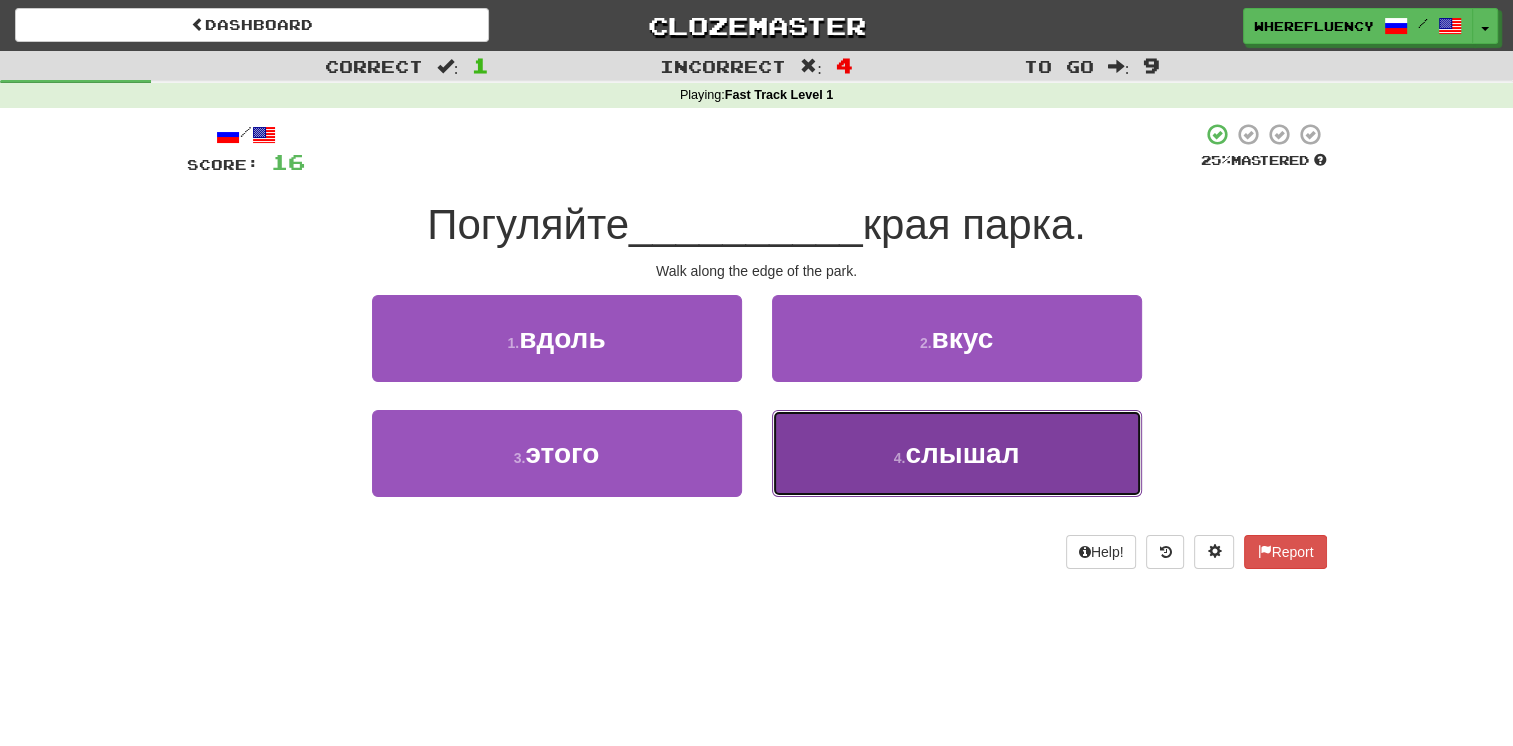 click on "4 .  слышал" at bounding box center [957, 453] 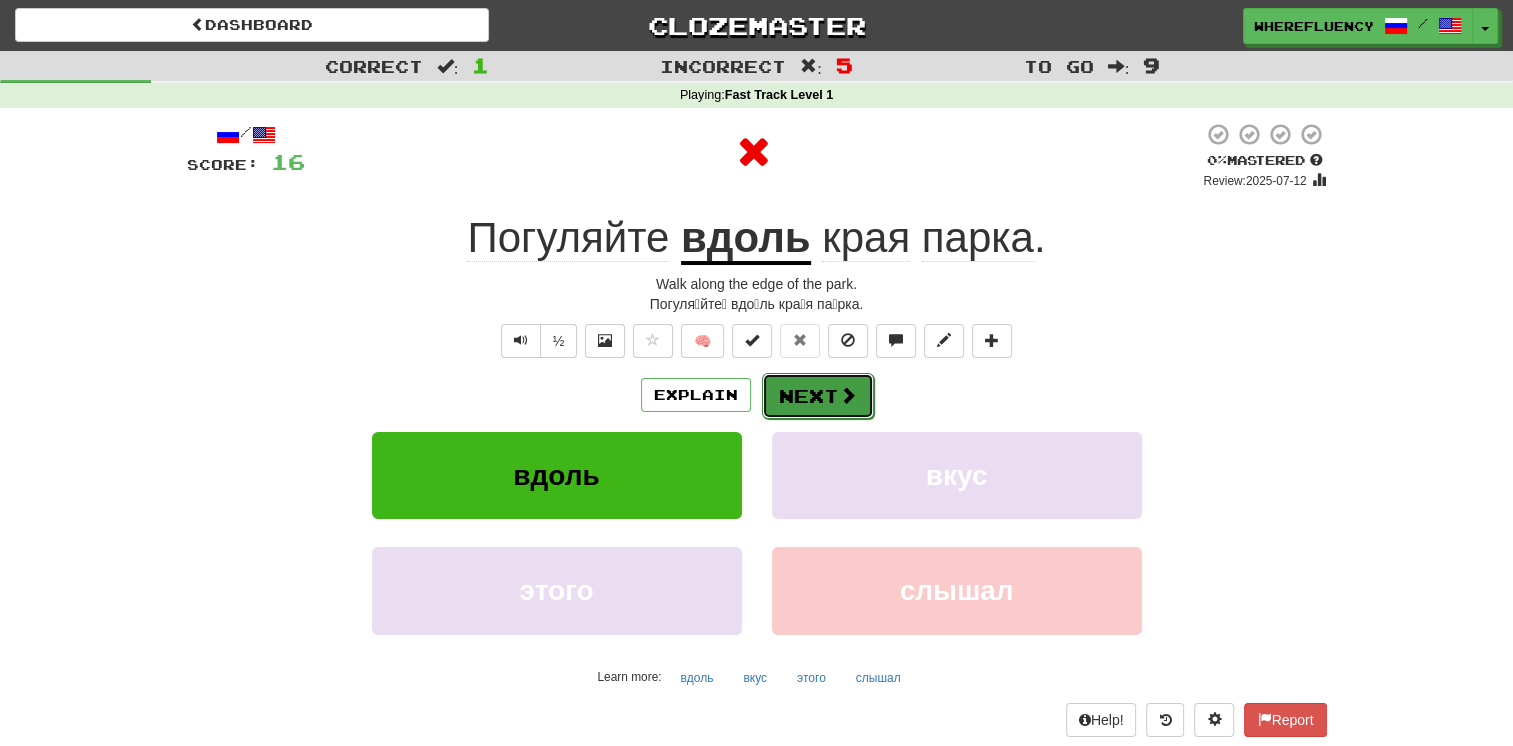 click on "Next" at bounding box center [818, 396] 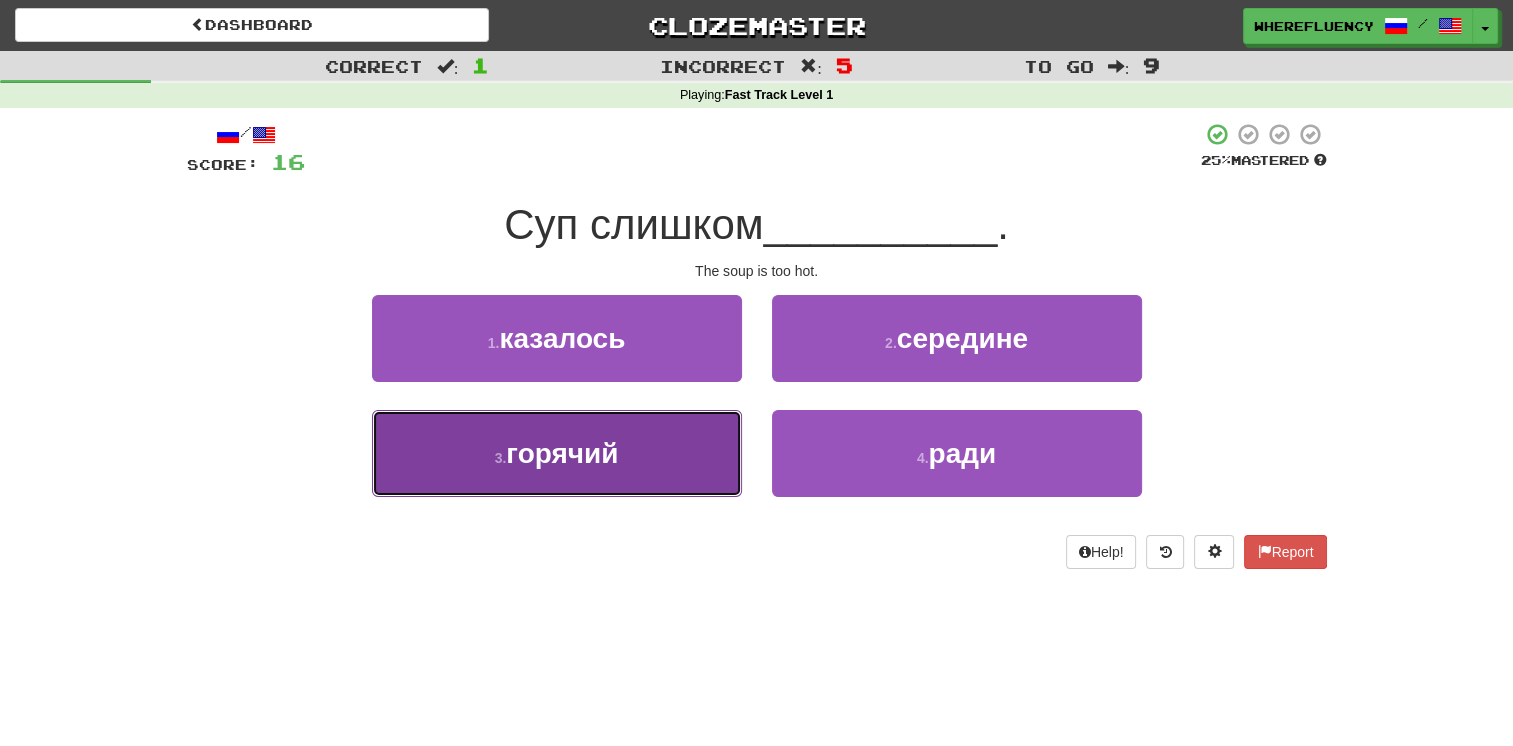 click on "3 .  горячий" at bounding box center [557, 453] 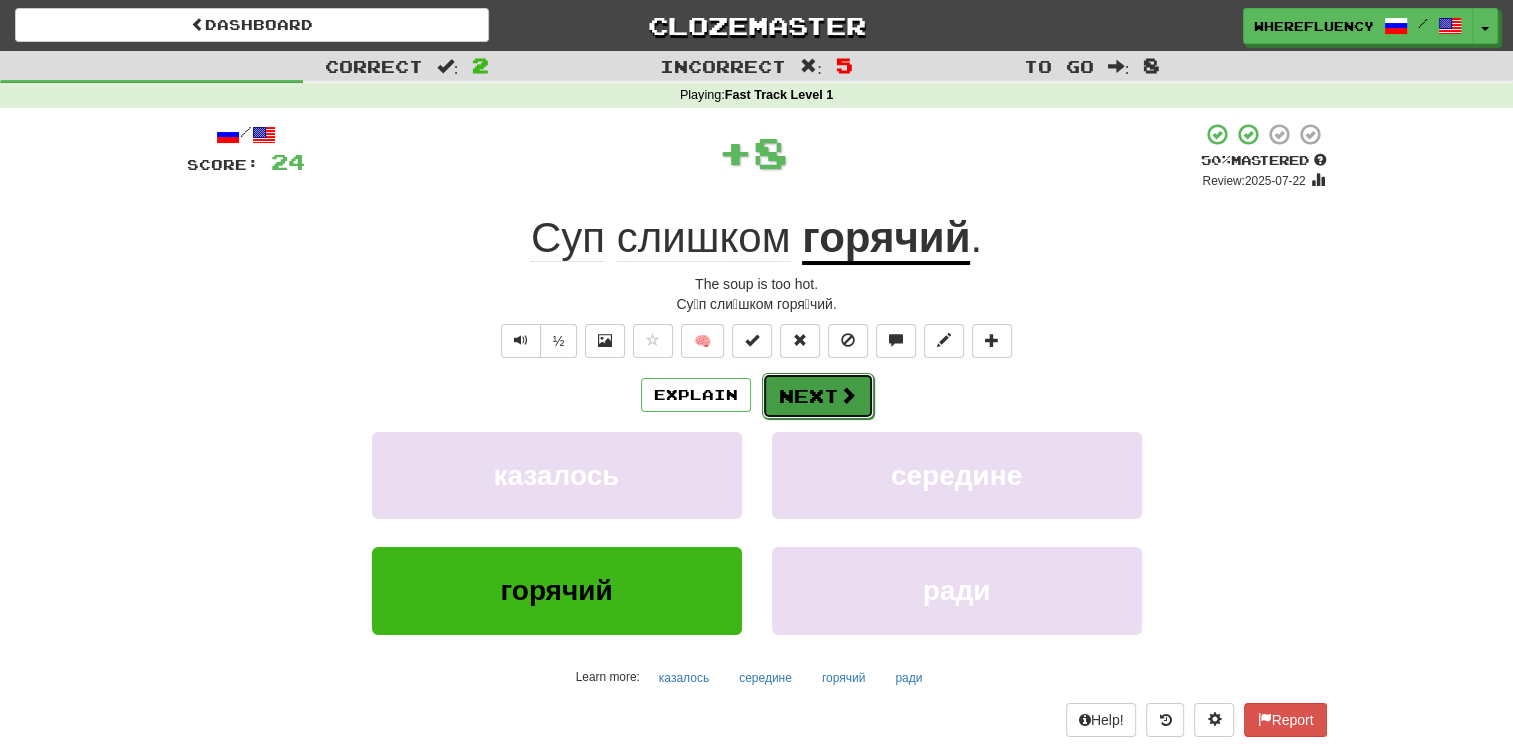 click on "Next" at bounding box center [818, 396] 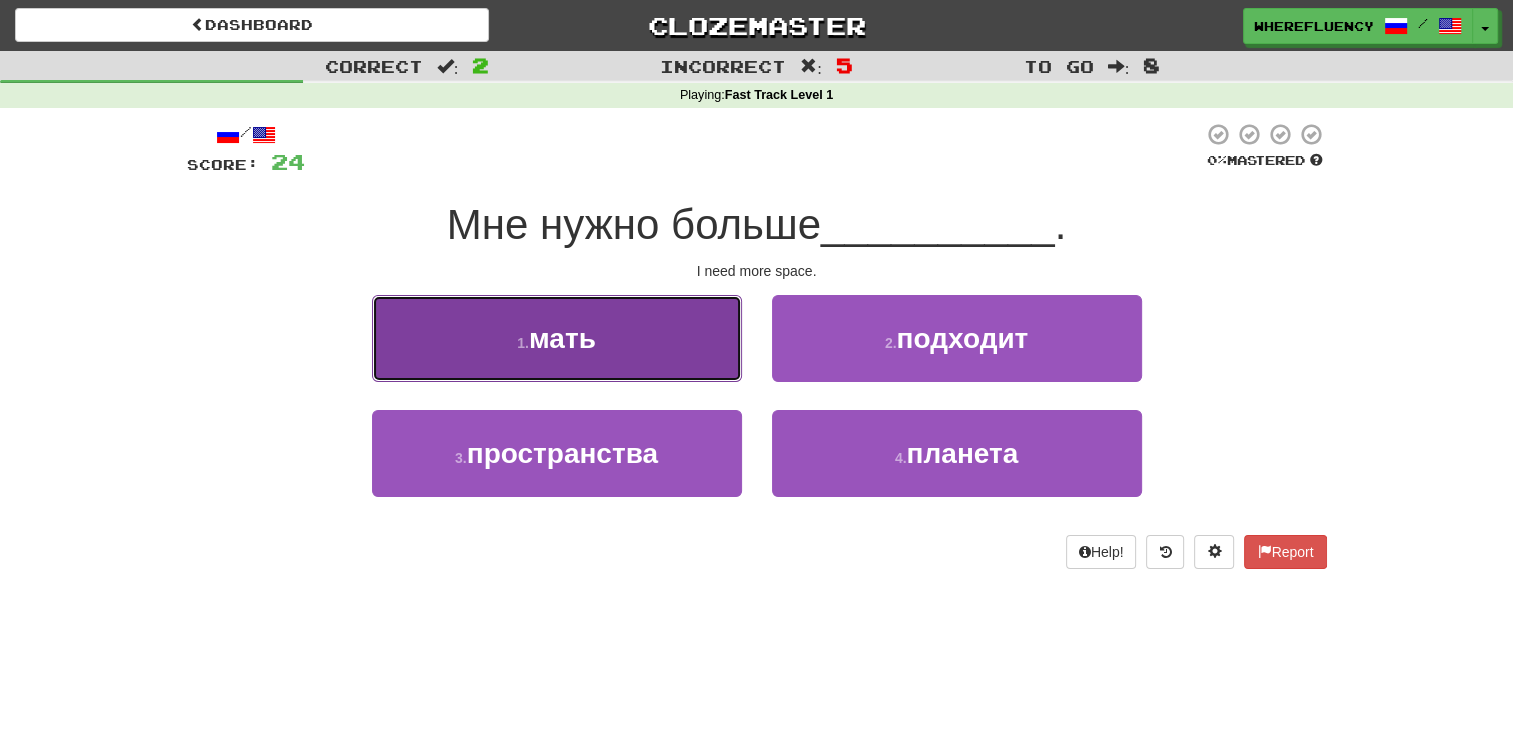 click on "1 .  мать" at bounding box center (557, 338) 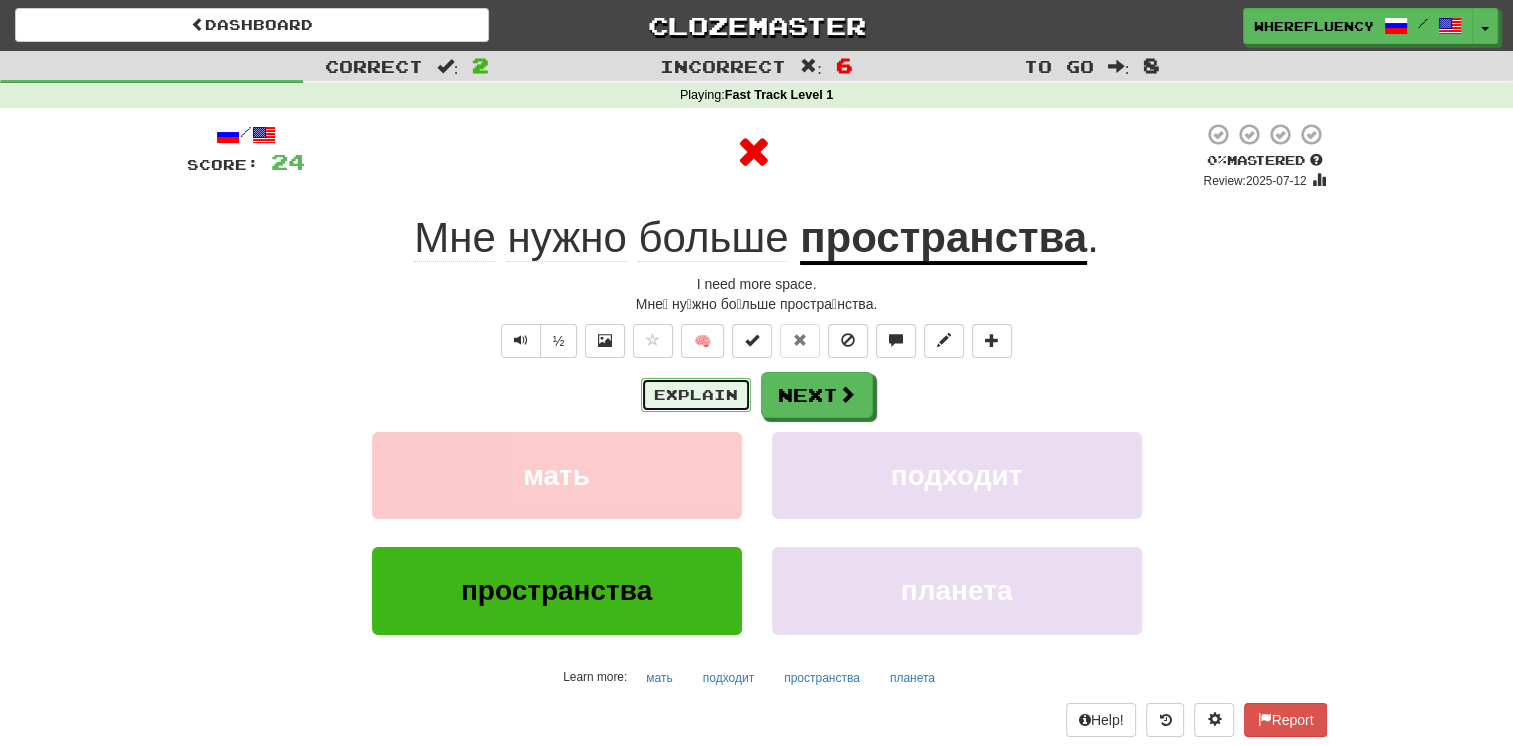 click on "Explain" at bounding box center [696, 395] 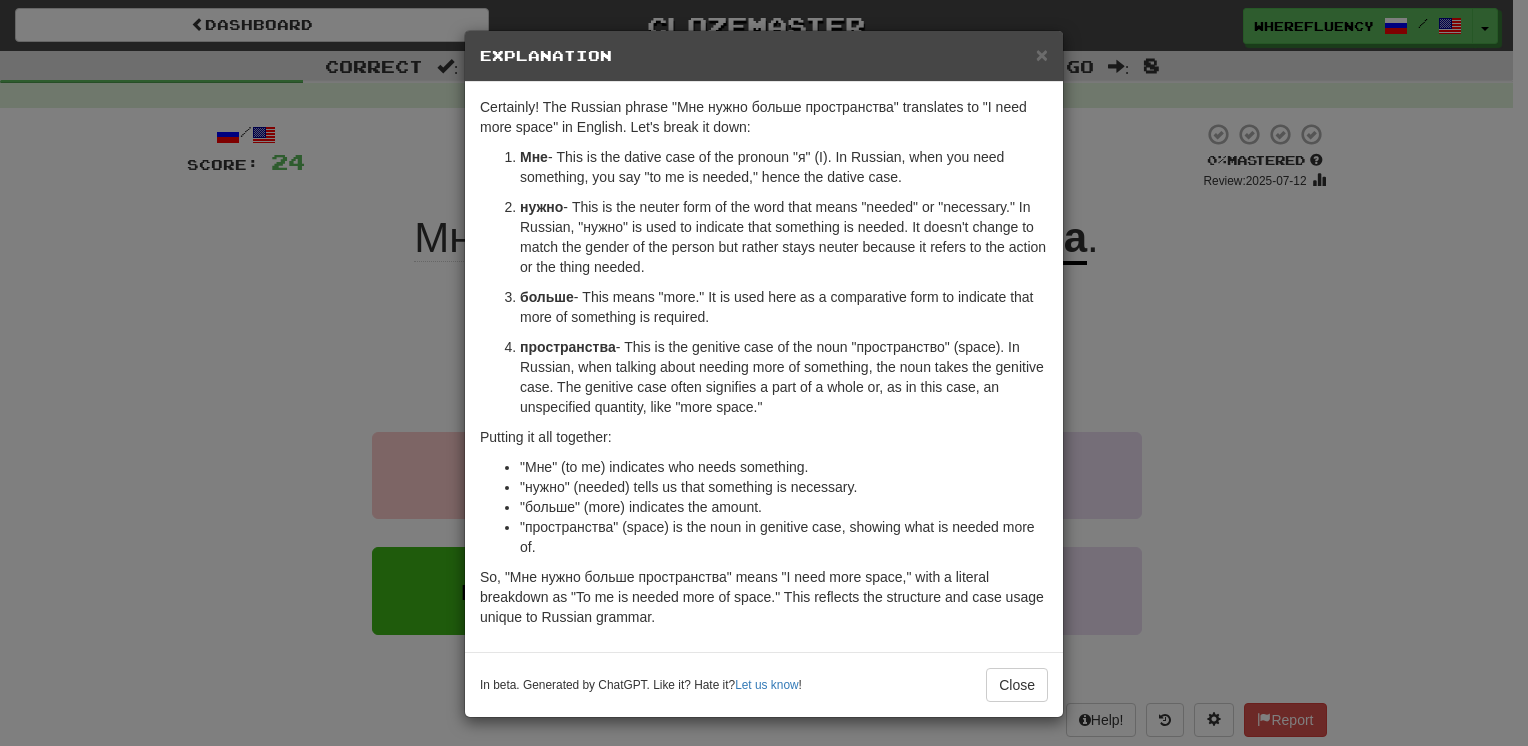 click on "× Explanation Sure! The phrase "Мне нужно больше пространства" translates to "I need more space" in English. Let's break it down:
Мне  - This is the dative case of the pronoun "я" (I). In Russian, when you need something, you say "to me is needed," hence the dative case.
нужно  - This is the neuter form of the word that means "needed" or "necessary." In Russian, "нужно" is used to indicate that something is needed. It doesn't change to match the gender of the person but rather stays neuter because it refers to the action or the thing needed.
больше  - This means "more." It is used here as a comparative form to indicate that more of something is required.
пространства
Putting it all together:
"Мне" (to me) indicates who needs something.
"нужно" (needed) tells us that something is necessary.
"больше" (more) indicates the amount.
In beta. Generated by ChatGPT. Like it? Hate it?  !" at bounding box center (764, 373) 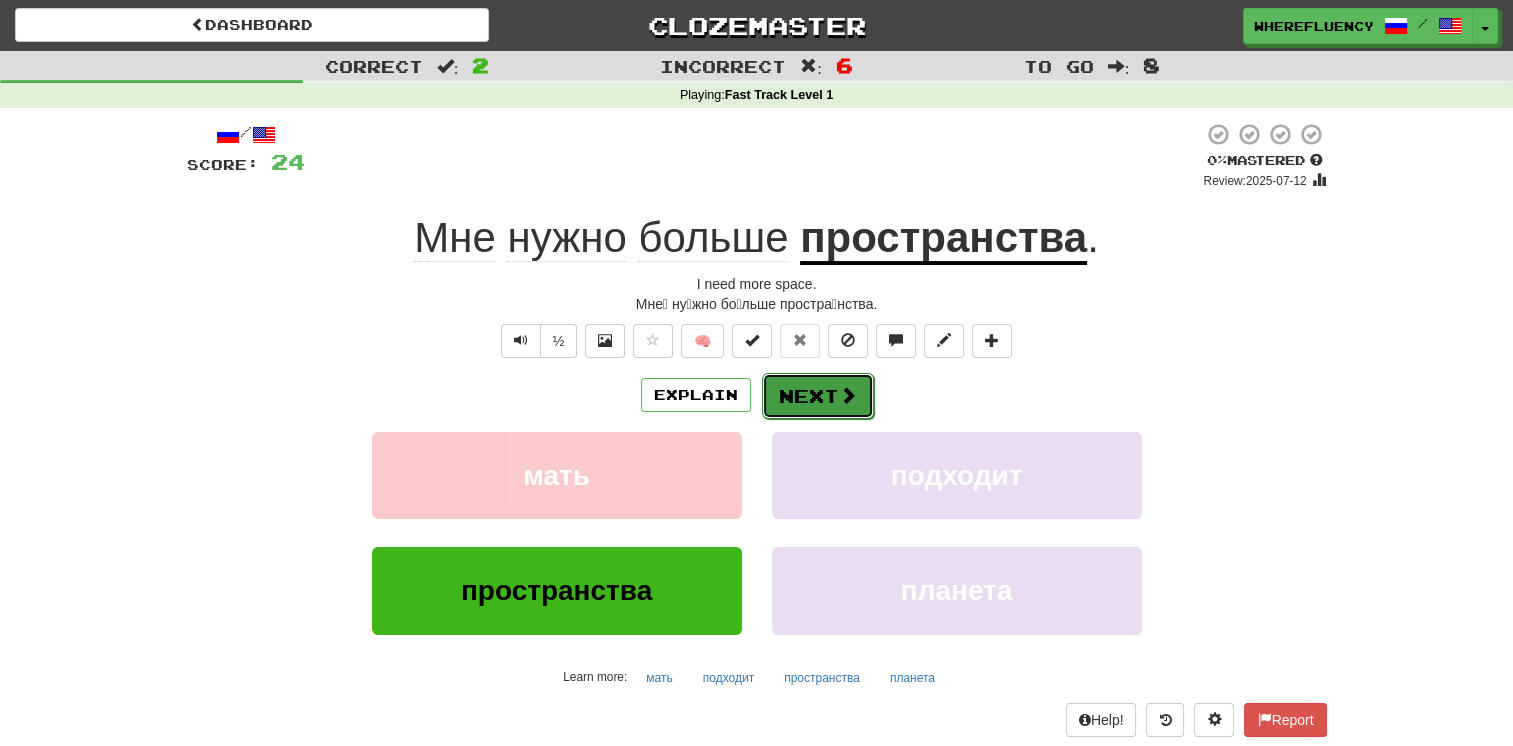 click on "Next" at bounding box center (818, 396) 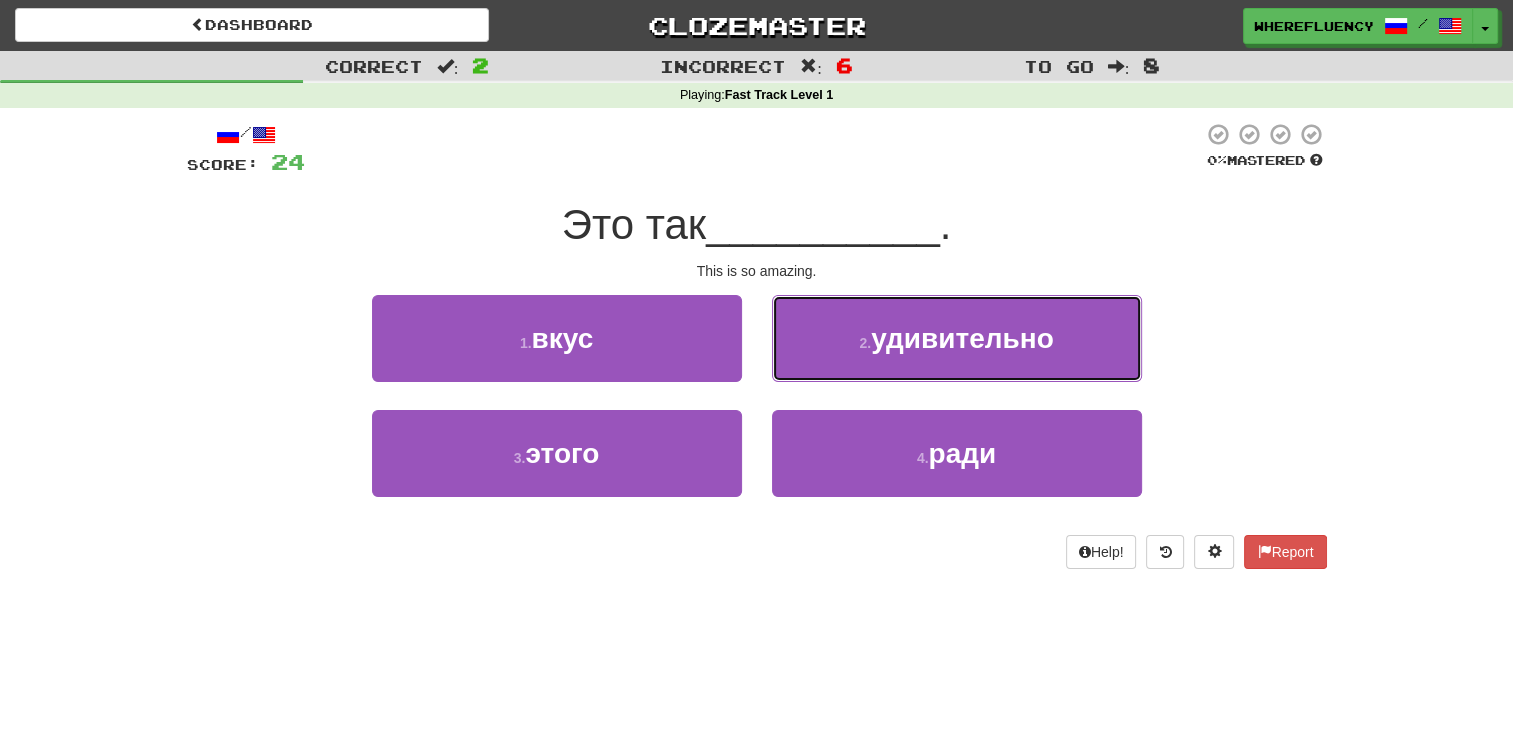 click on "2 .  удивительно" at bounding box center [957, 338] 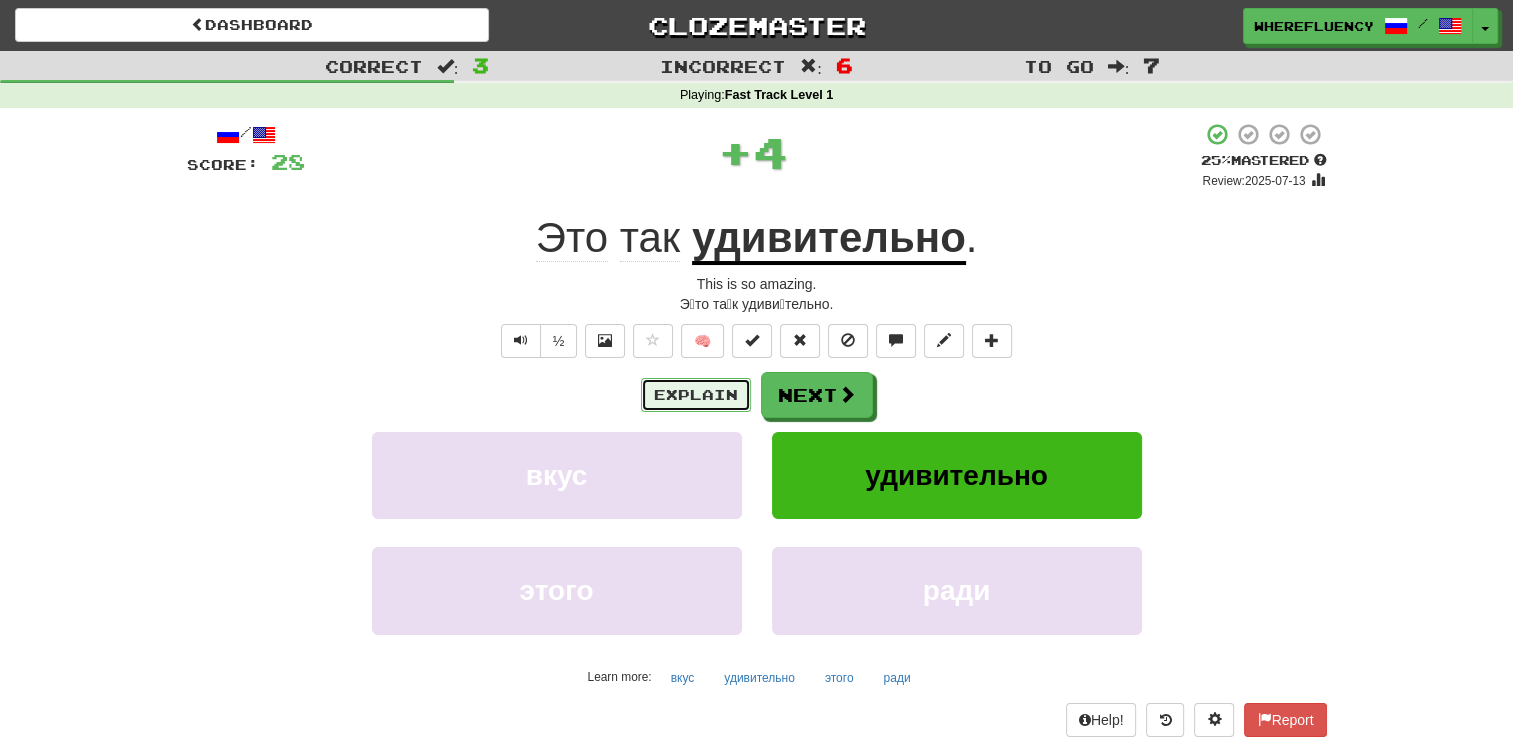 click on "Explain" at bounding box center [696, 395] 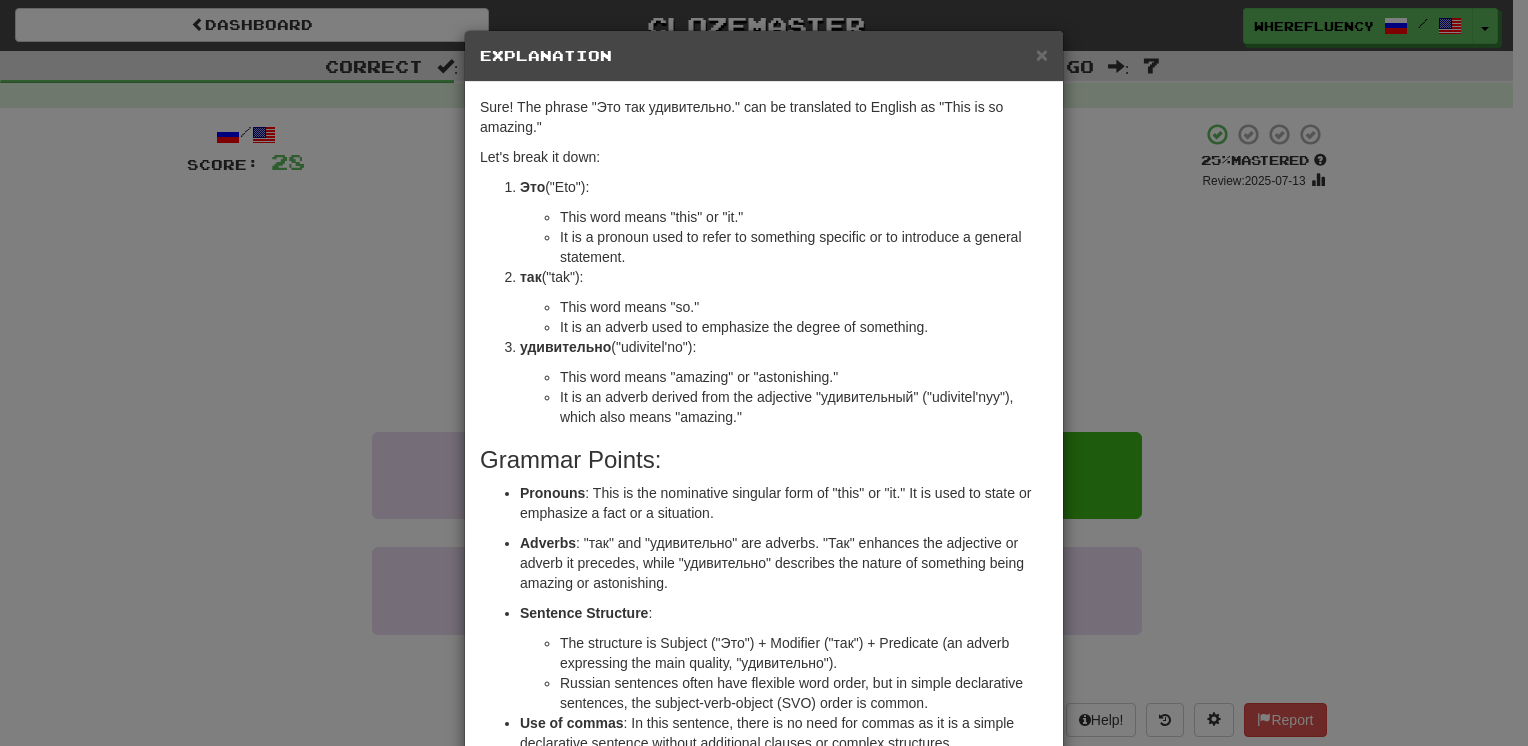 click on "× Explanation Sure! The phrase "Это так удивительно." can be translated to English as "This is so amazing."
Let's break it down:
Это  ("Eto"):
This word means "this" or "it."
It is a pronoun used to refer to something specific or to introduce a general statement.
так  ("tak"):
This word means "so."
It is an adverb used to emphasize the degree of something.
удивительно  ("udivitel'no"):
This word means "amazing" or "astonishing."
It is an adverb derived from the adjective "удивительный" ("udivitel'nyy"), which also means "amazing."
Grammar Points:
Pronouns : "Это" is the nominative singular form of "this" or "it." It is used to state or emphasize a fact or a situation.
Adverbs : "так" and "удивительно" are adverbs. "Так" enhances the adjective or adverb it precedes, while "удивительно" describes the nature of something being amazing or astonishing.
Sentence Structure" at bounding box center [764, 373] 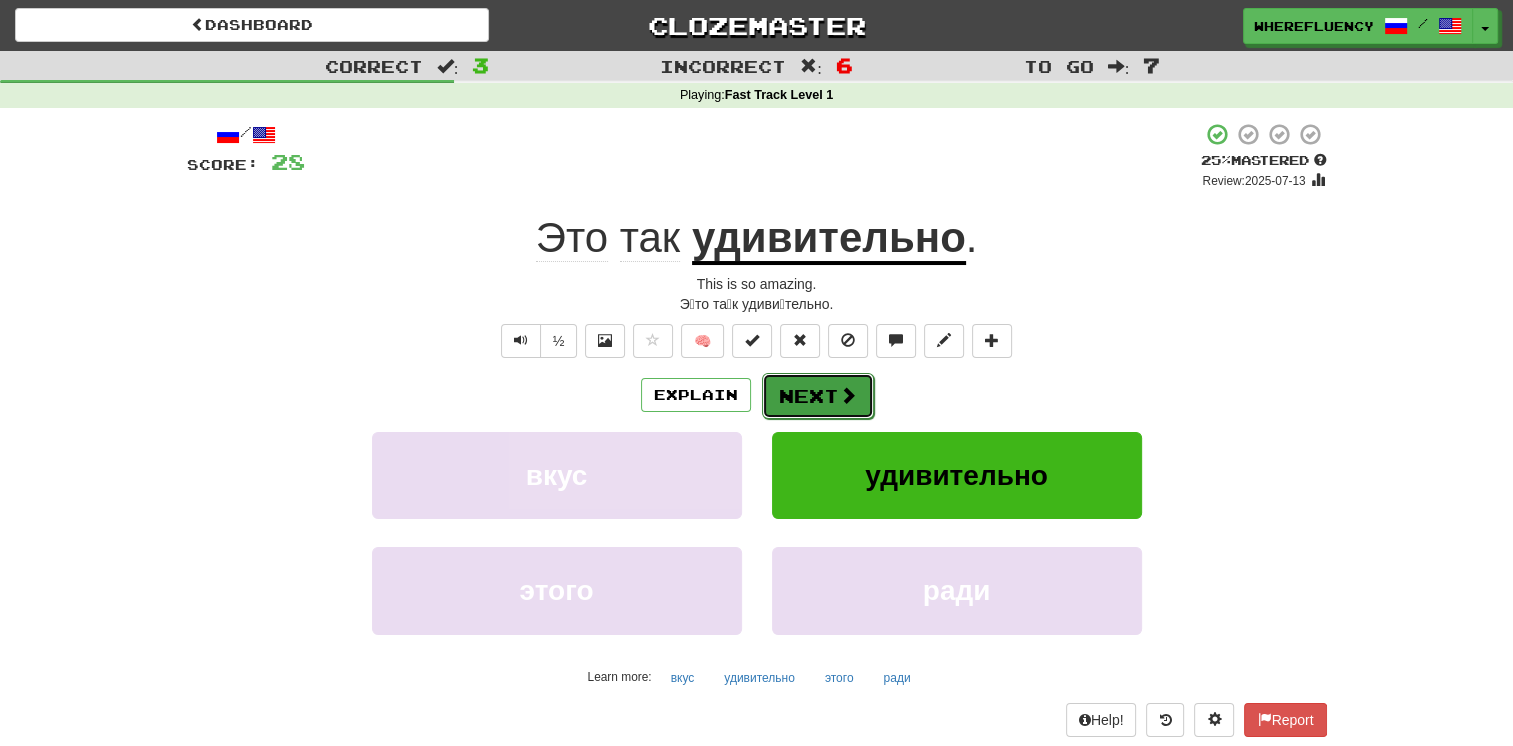 click on "Next" at bounding box center (818, 396) 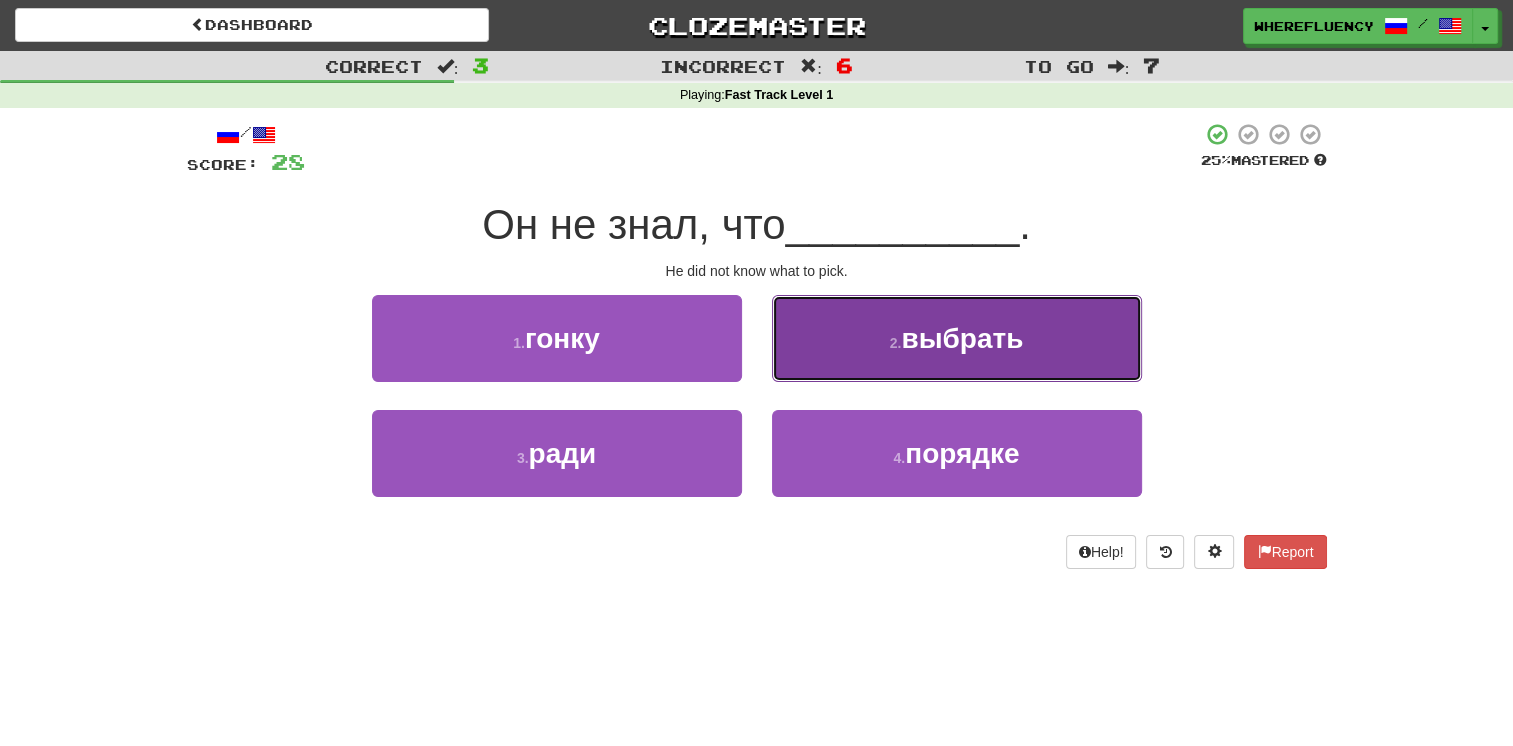 click on "2 .  выбрать" at bounding box center [957, 338] 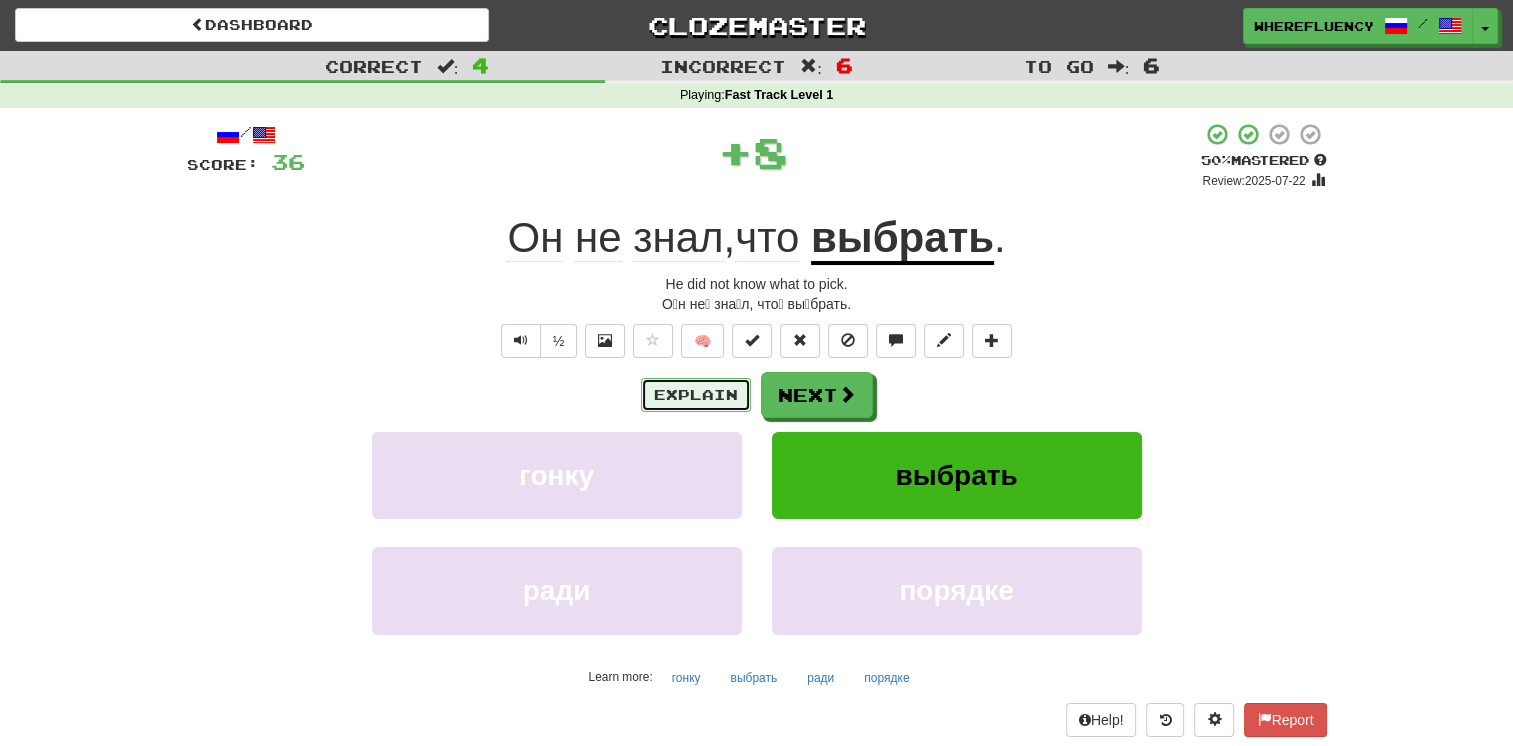 click on "Explain" at bounding box center (696, 395) 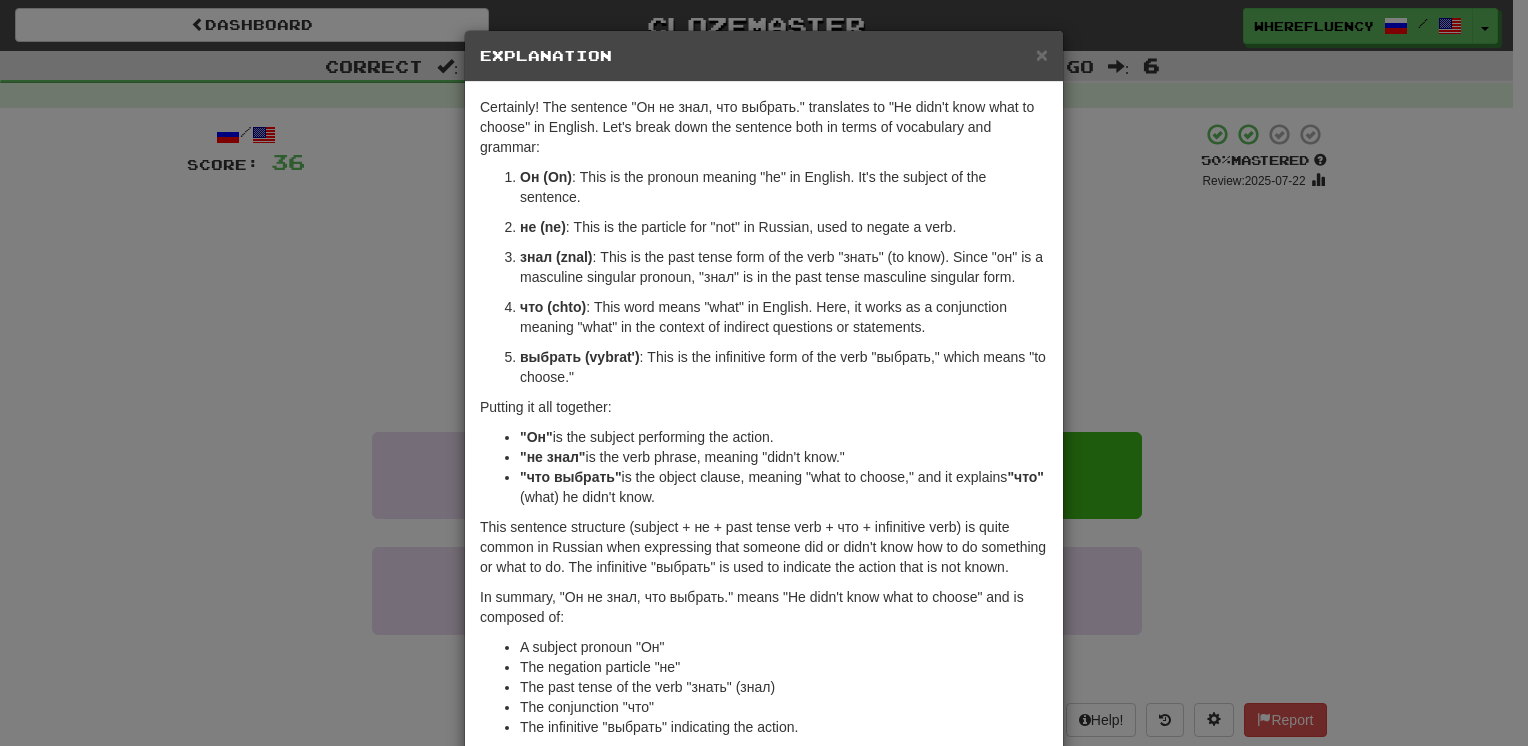 click on "× Explanation Sure! The sentence "Он не знал, что выбрать." translates to "He didn't know what to choose" in English. Let's break down the sentence both in terms of vocabulary and grammar:
Он (On) : This is the pronoun meaning "he" in English. It's the subject of the sentence.
не (ne) : This is the particle for "not" in Russian, used to negate a verb.
знал (znal) : This is the past tense form of the verb "знать" (to know). Since "он" is a masculine singular pronoun, "знал" is in the past tense masculine singular form.
что (chto) : This word means "what" in English. Here, it works as a conjunction meaning "what" in the context of indirect questions or statements.
выбрать (vybrat') : This is the infinitive form of the verb "выбрать," which means "to choose."
Putting it all together:
"Он"  is the subject performing the action.
"не знал"  is the verb phrase, meaning "didn't know."
"что"" at bounding box center [764, 373] 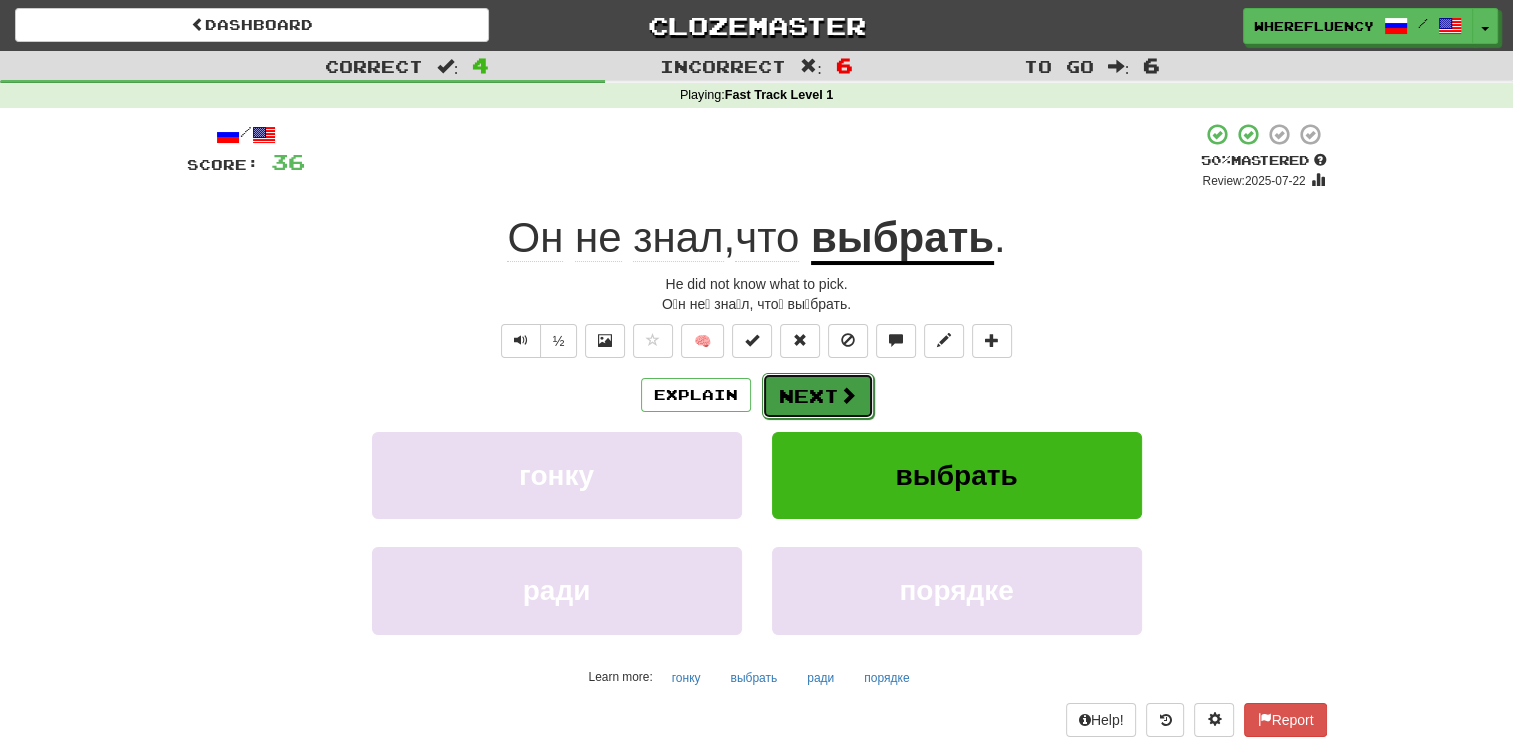 click on "Next" at bounding box center (818, 396) 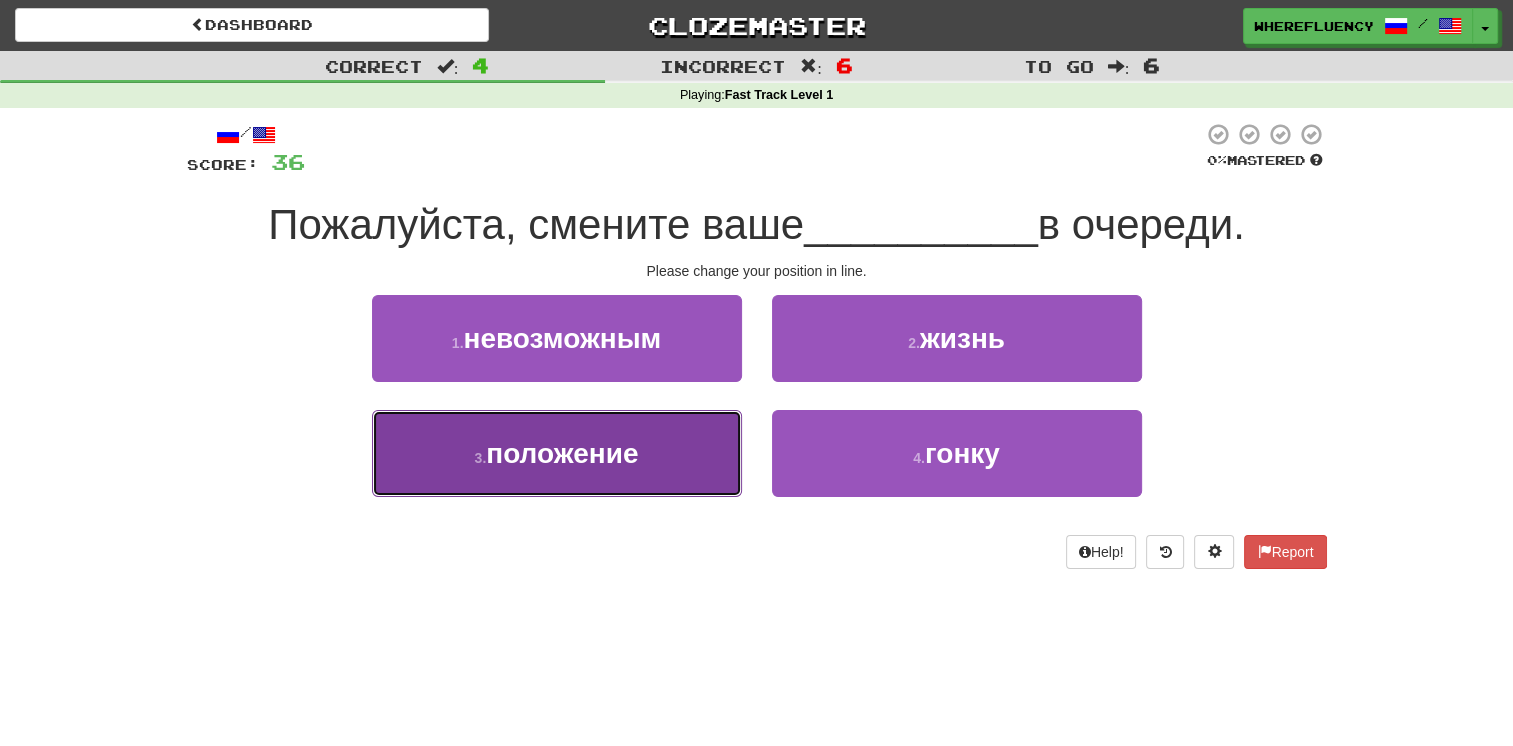 click on "3 .  положение" at bounding box center [557, 453] 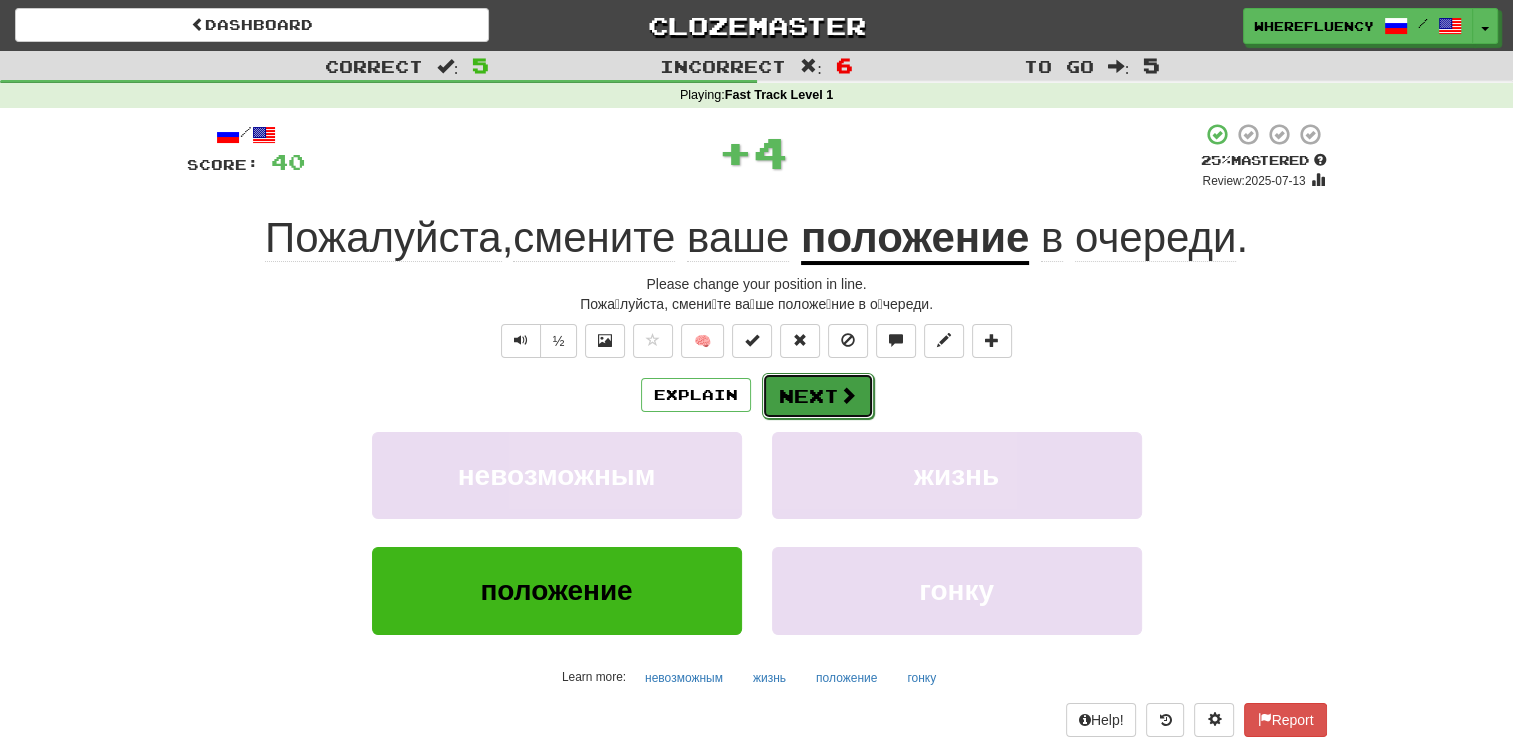 click at bounding box center (848, 395) 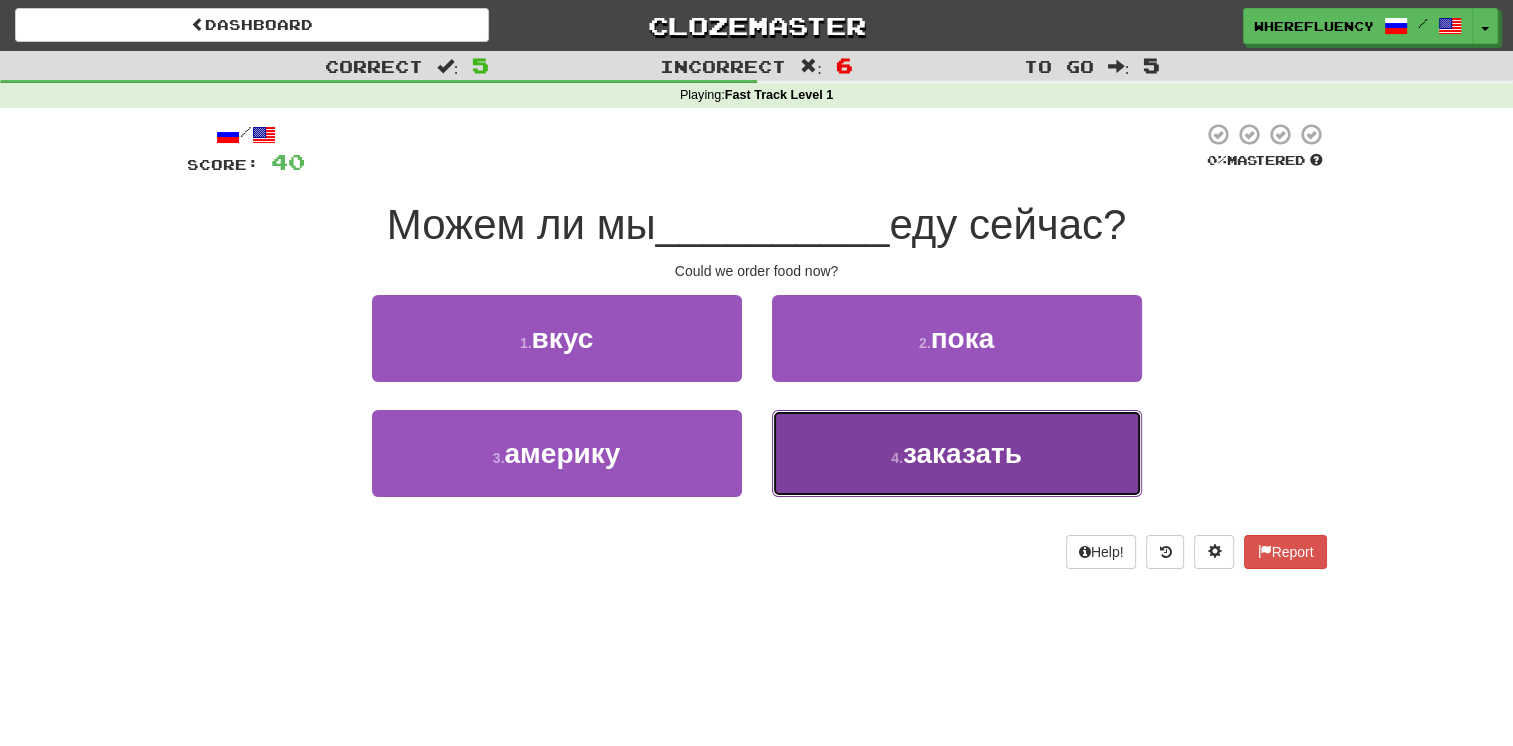 click on "4 .  заказать" at bounding box center [957, 453] 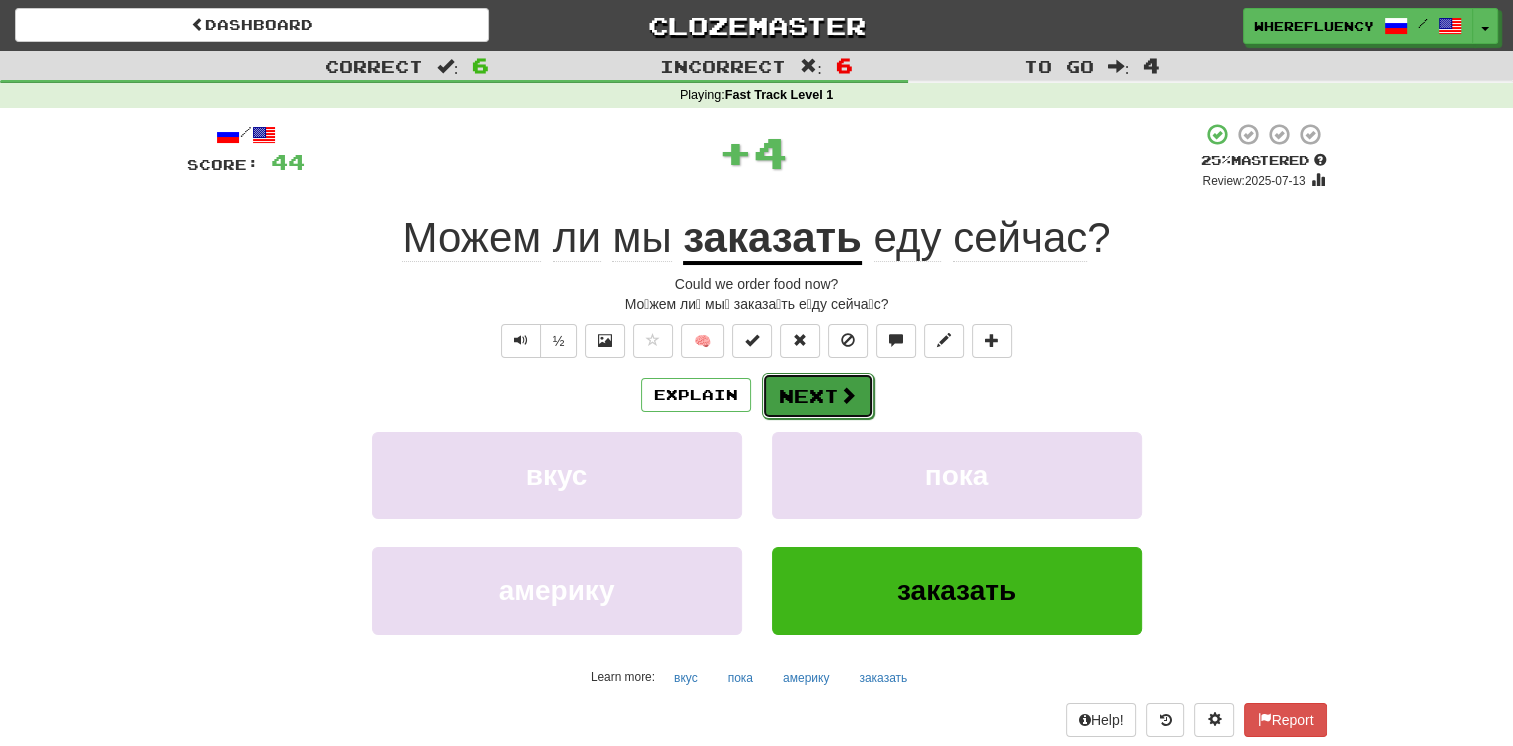 click on "Next" at bounding box center [818, 396] 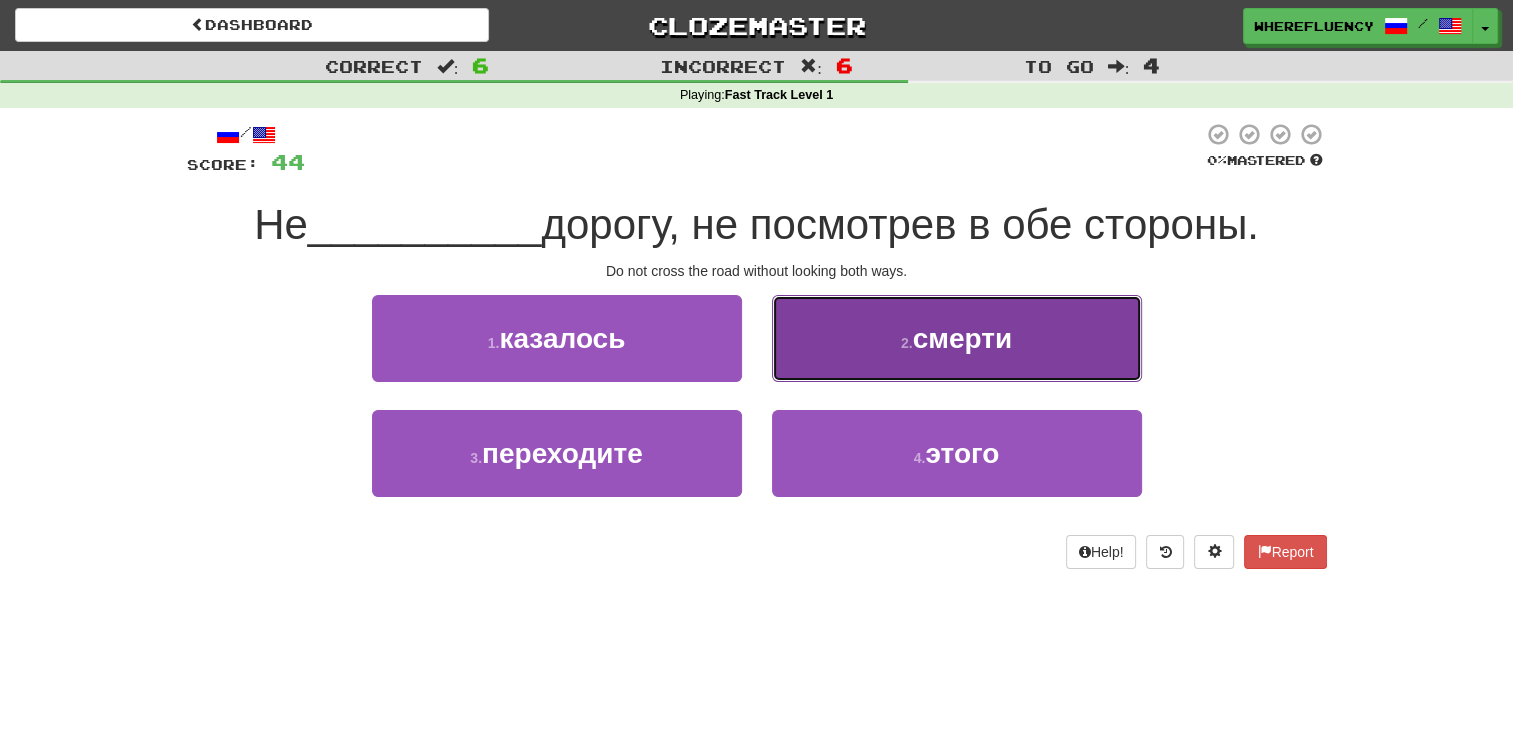 click on "2 .  смерти" at bounding box center [957, 338] 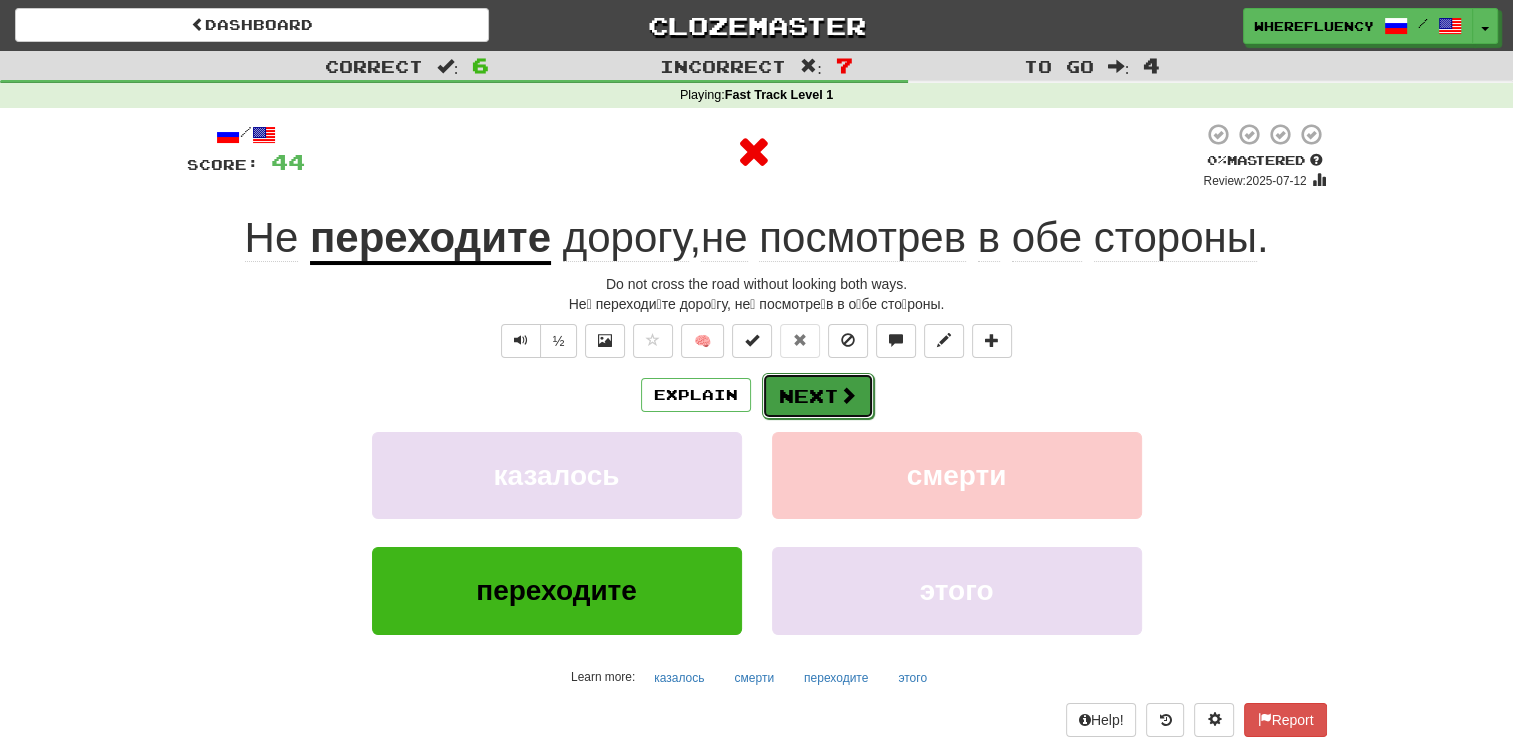click on "Next" at bounding box center [818, 396] 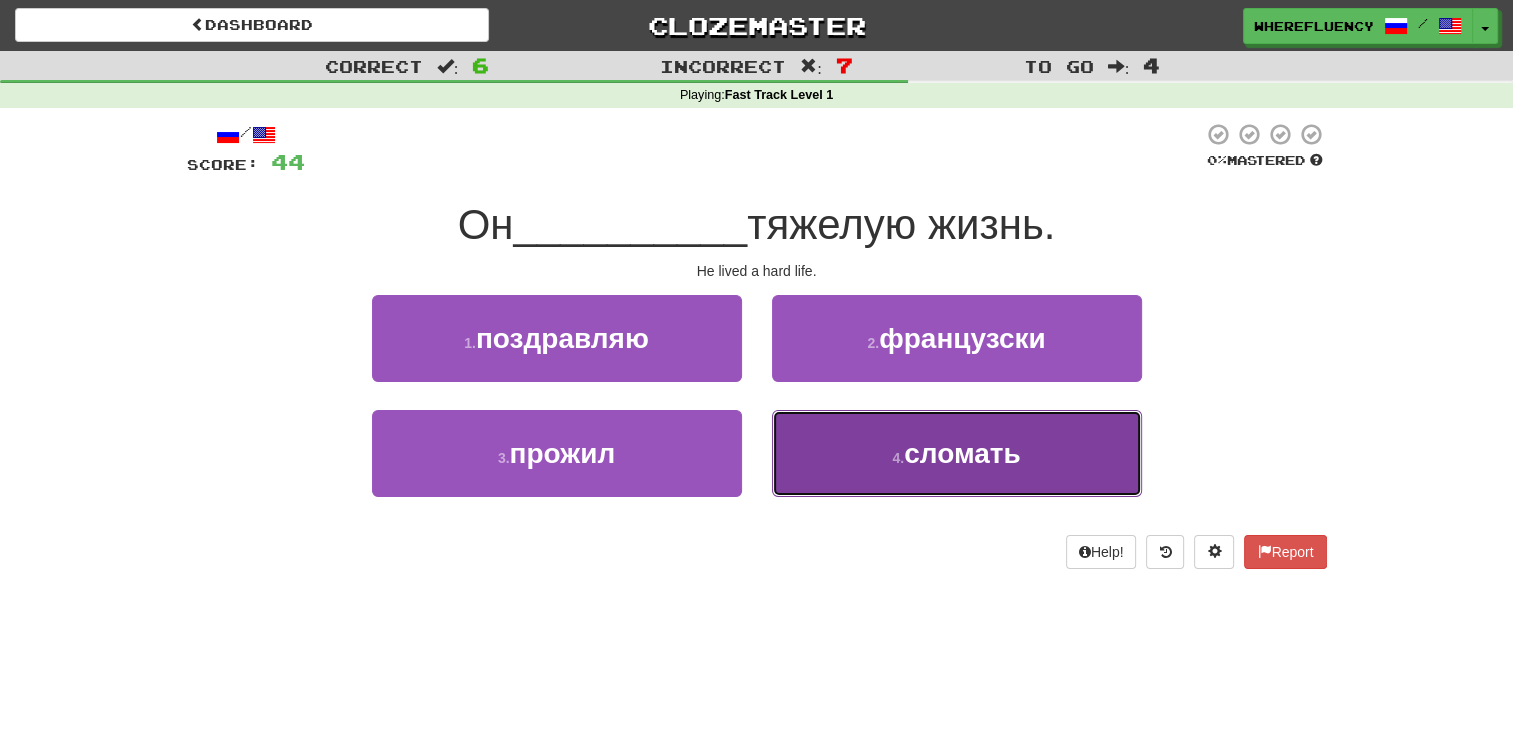 click on "4 .  сломать" at bounding box center (957, 453) 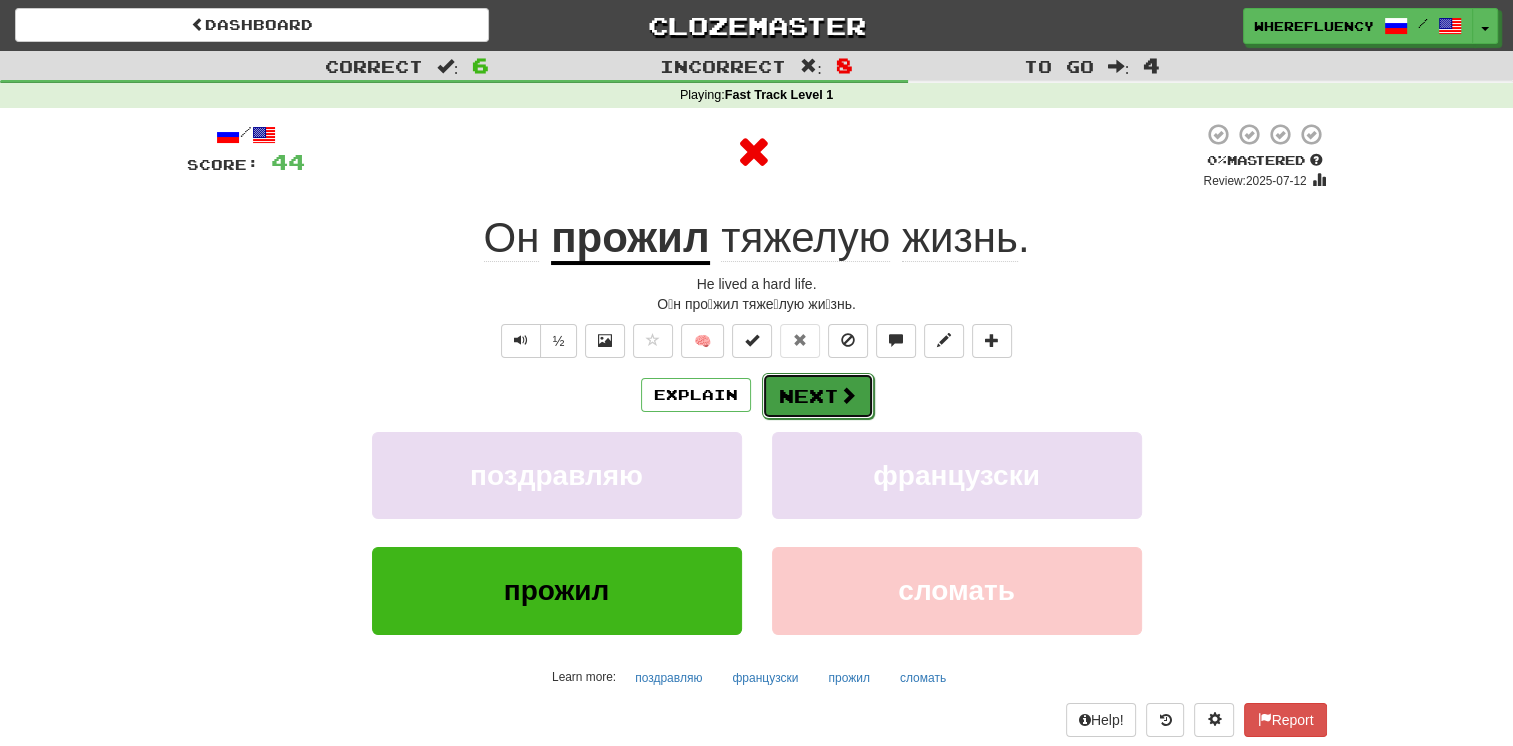 click on "Next" at bounding box center (818, 396) 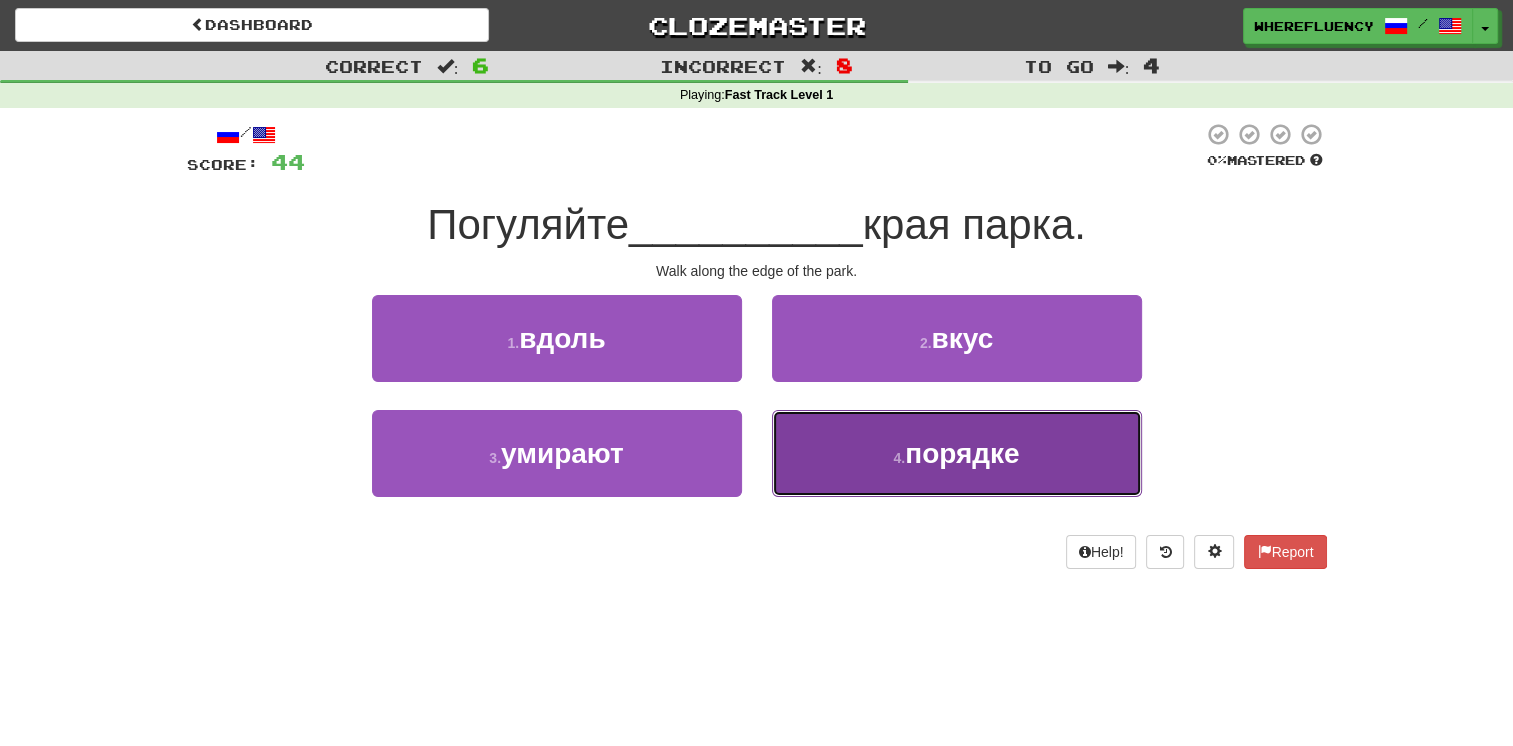 click on "4 .  порядке" at bounding box center (957, 453) 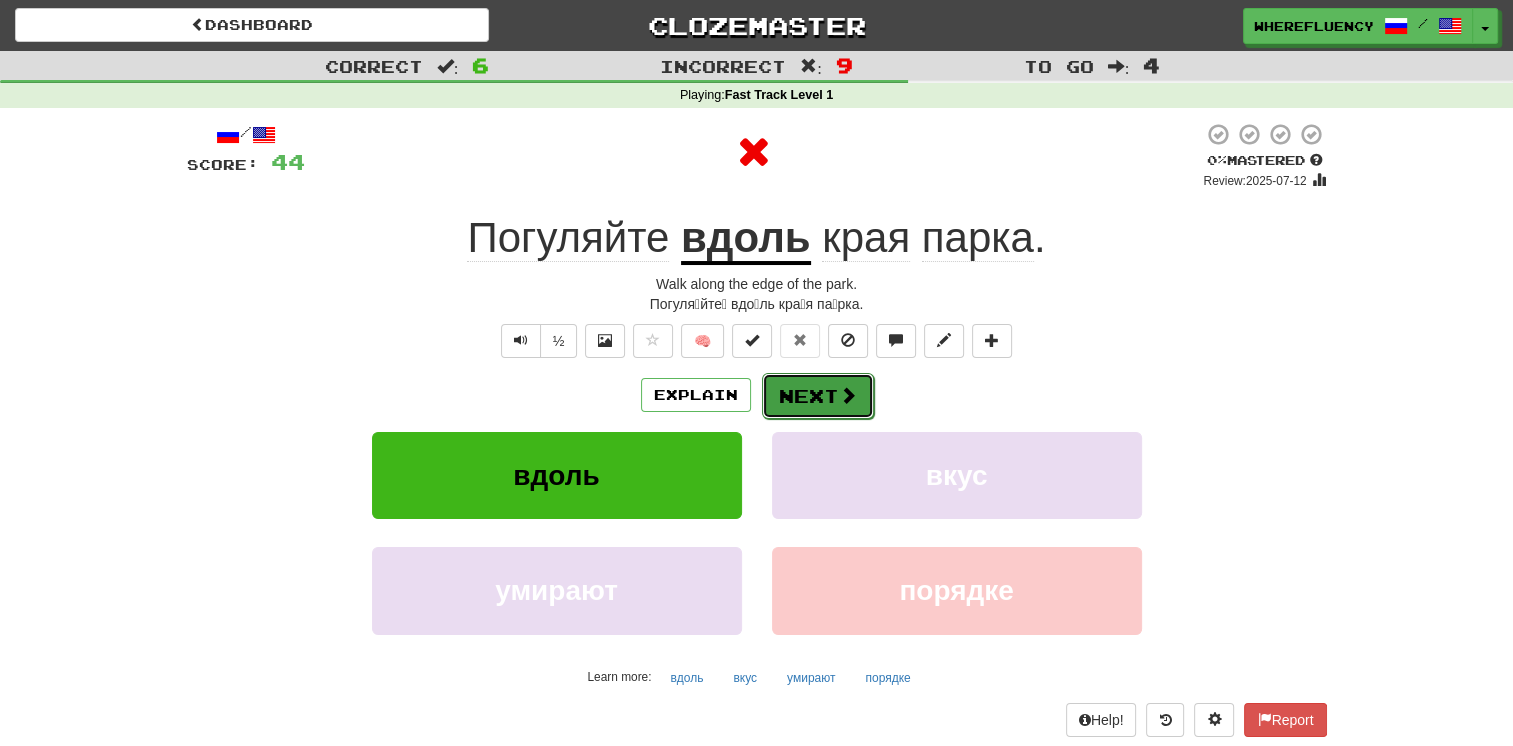 click on "Next" at bounding box center (818, 396) 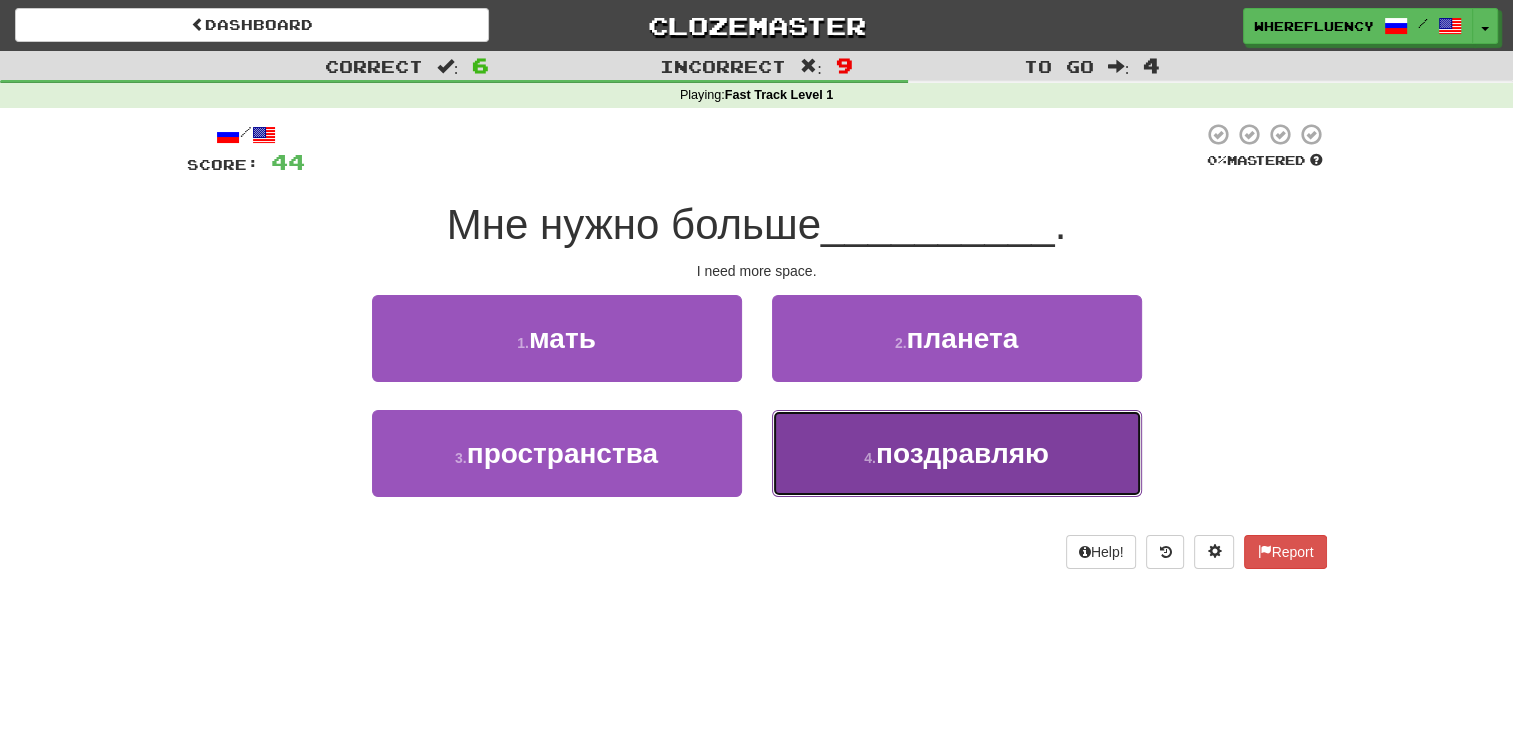 click on "4 .  поздравляю" at bounding box center [957, 453] 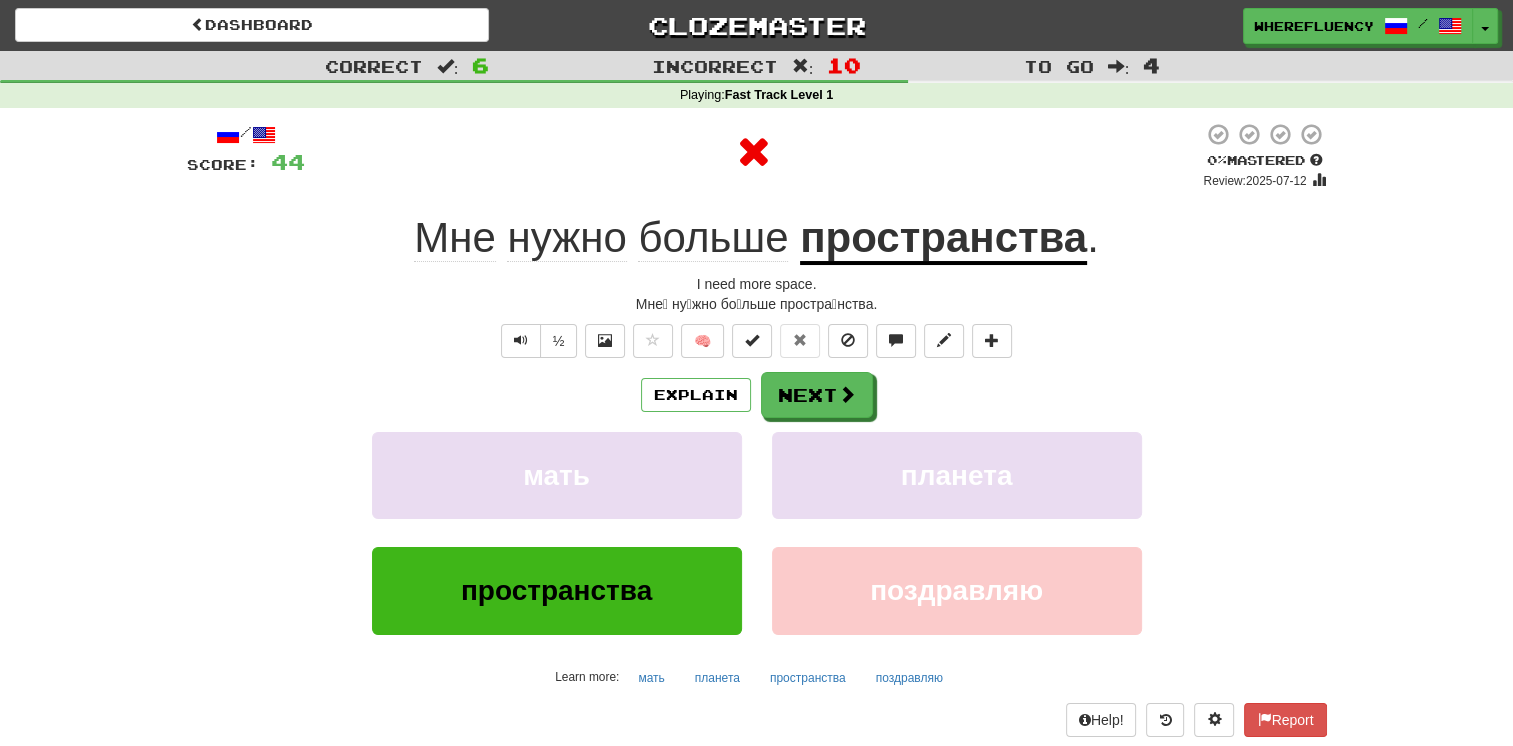 click on "Explain Next мать планета пространства поздравляю Learn more: мать планета пространства поздравляю" at bounding box center [757, 532] 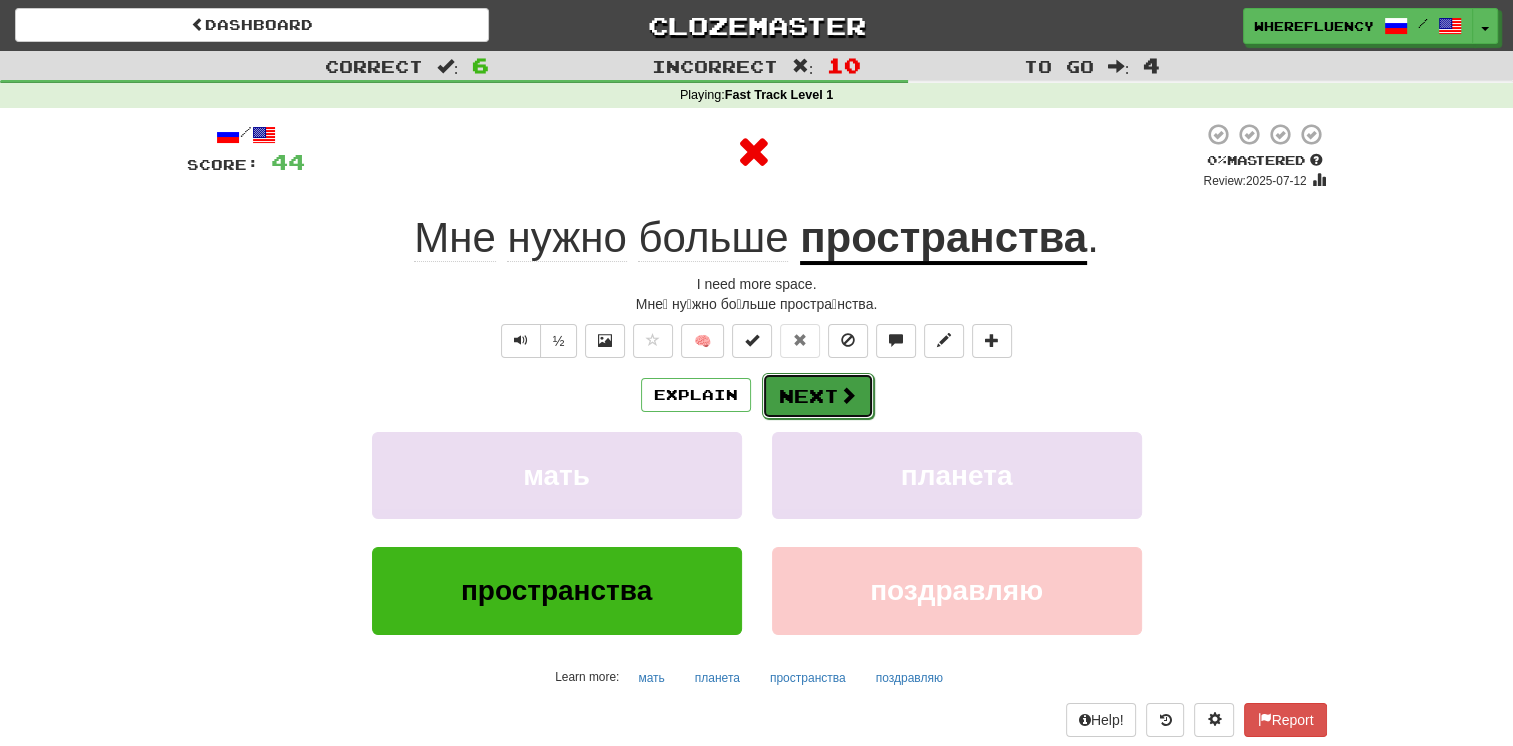 click on "Next" at bounding box center (818, 396) 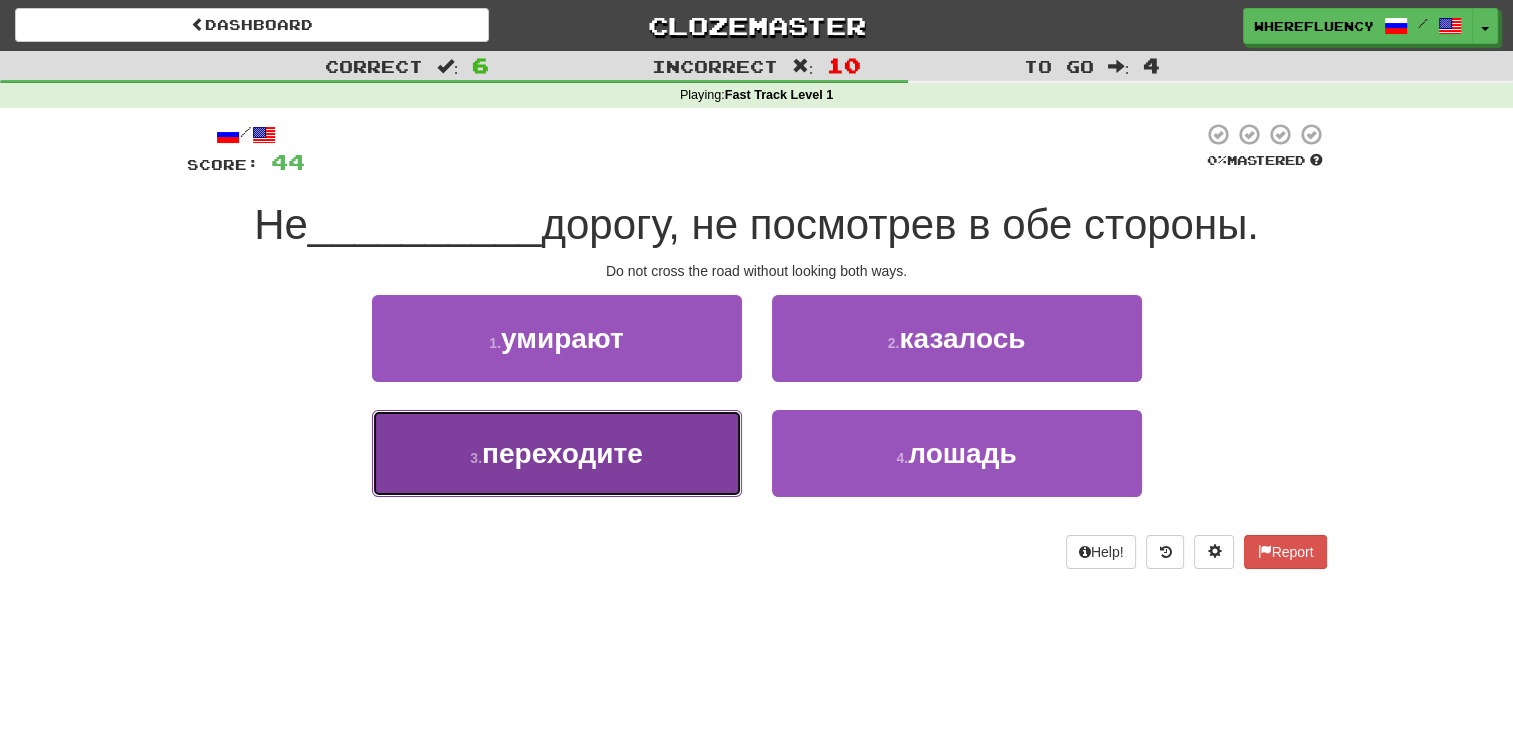 click on "3 .  переходите" at bounding box center (557, 453) 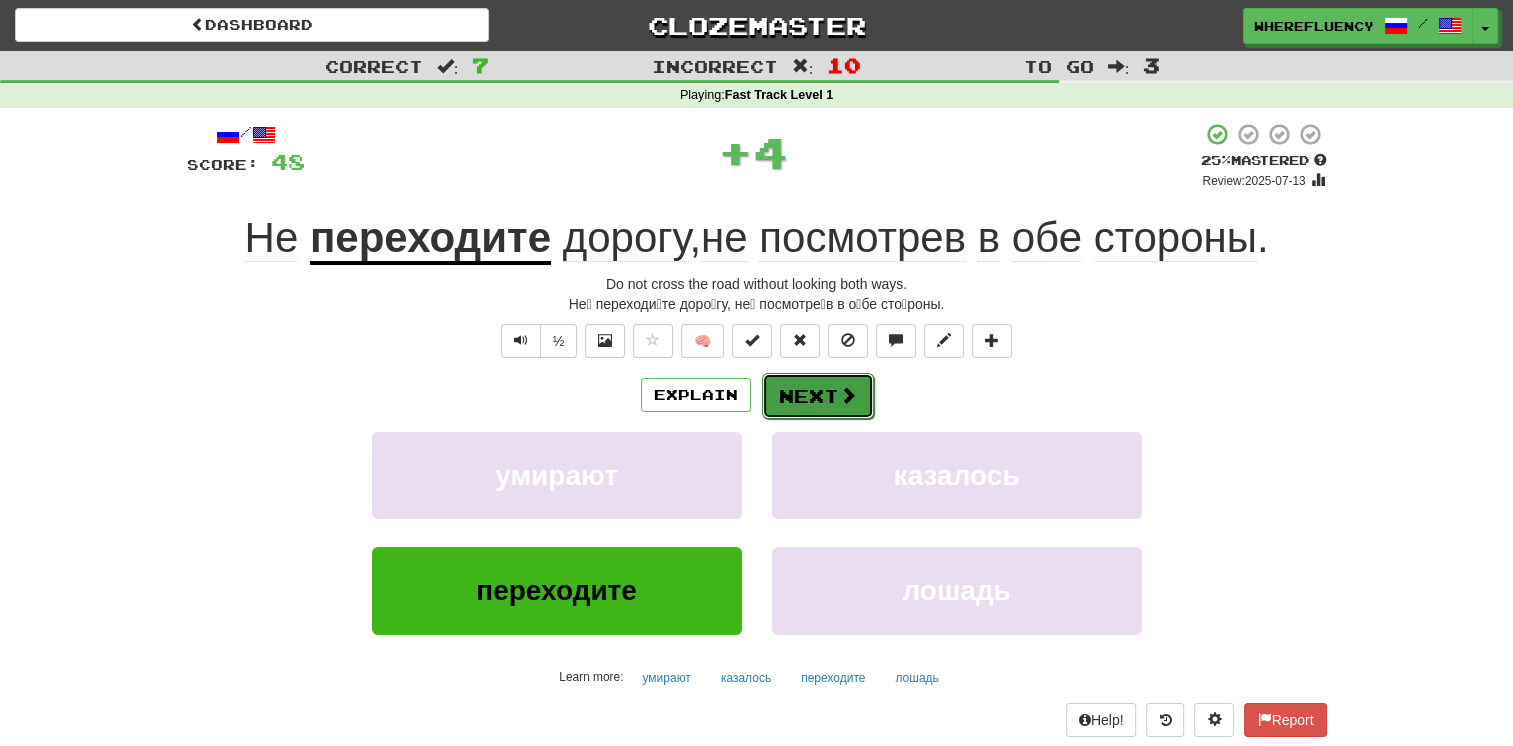 click on "Next" at bounding box center (818, 396) 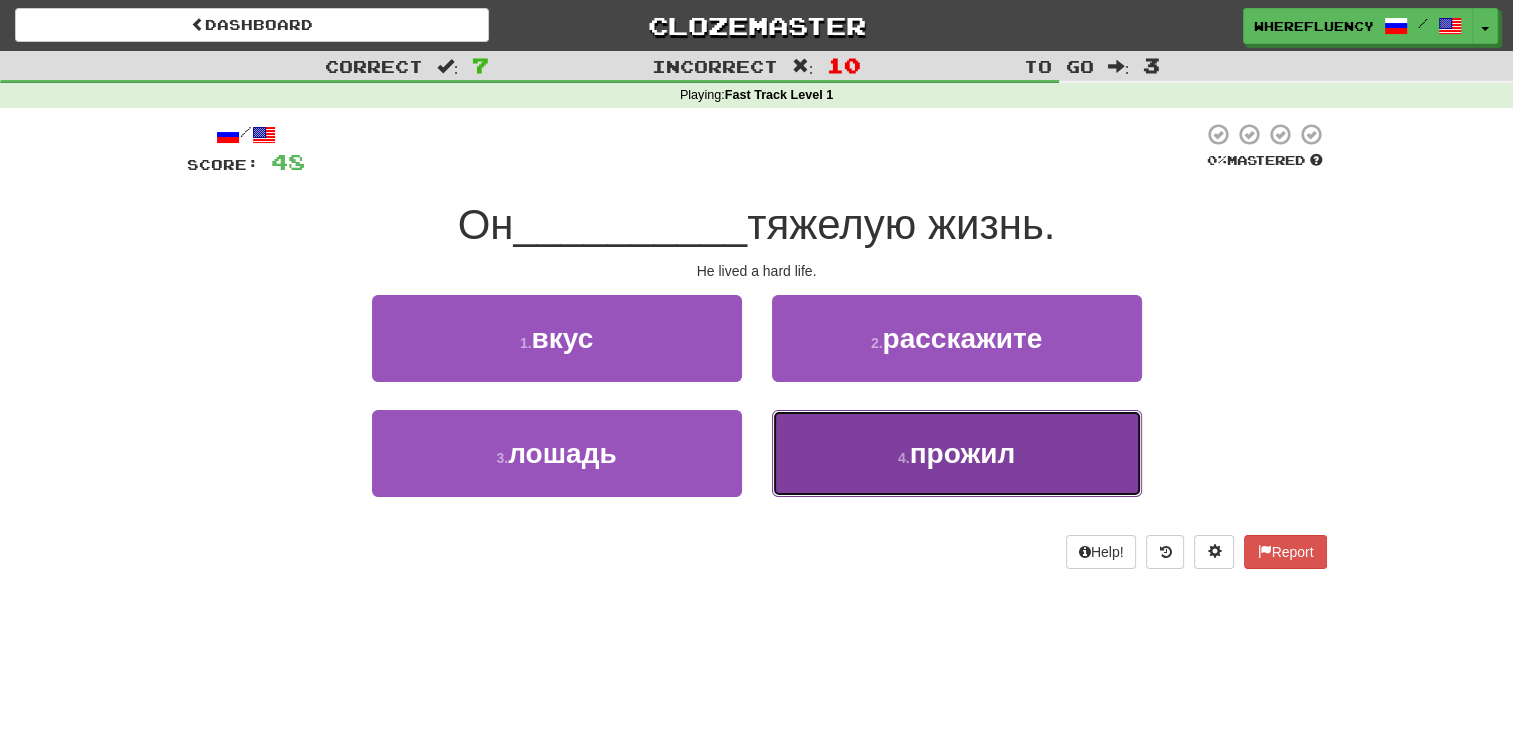 click on "4 .  прожил" at bounding box center [957, 453] 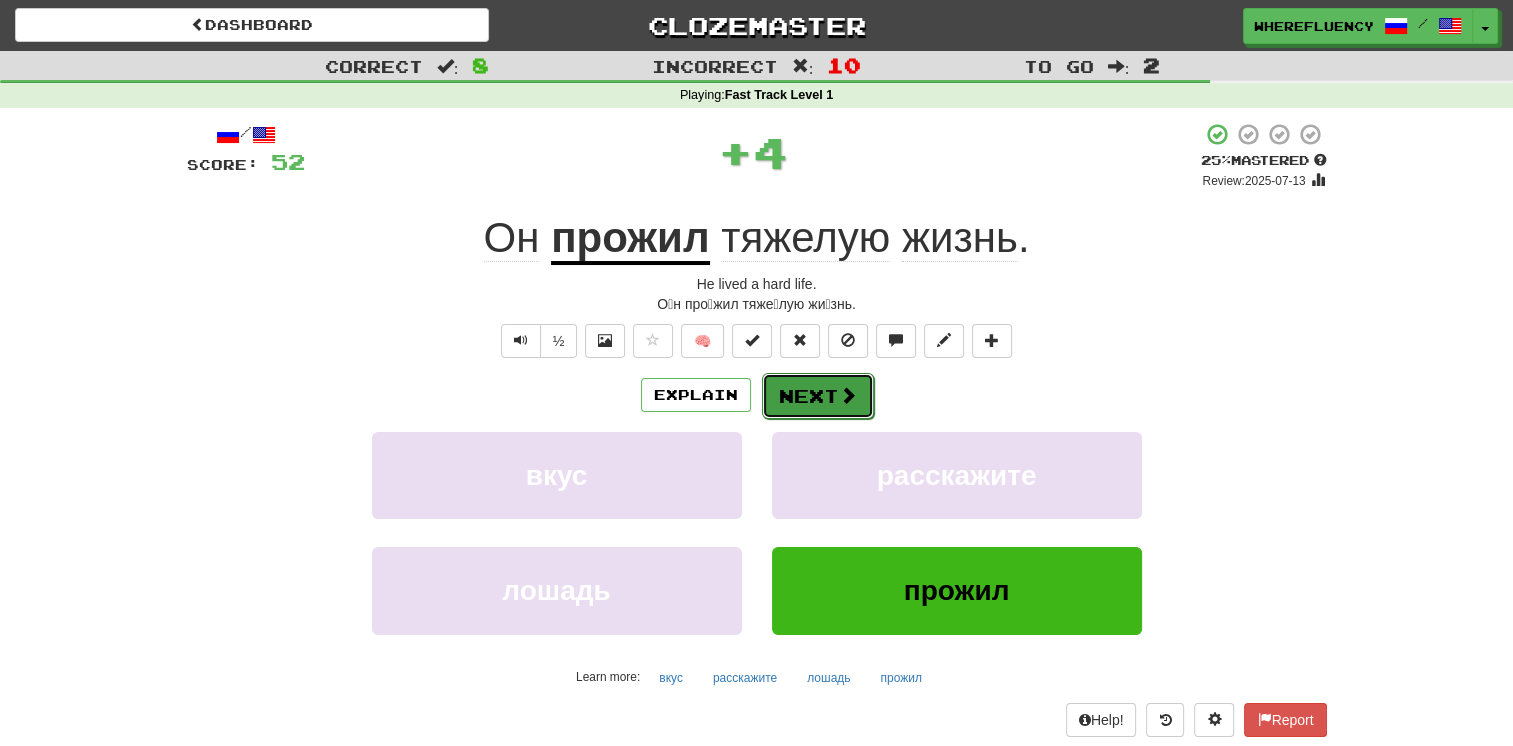 click on "Next" at bounding box center (818, 396) 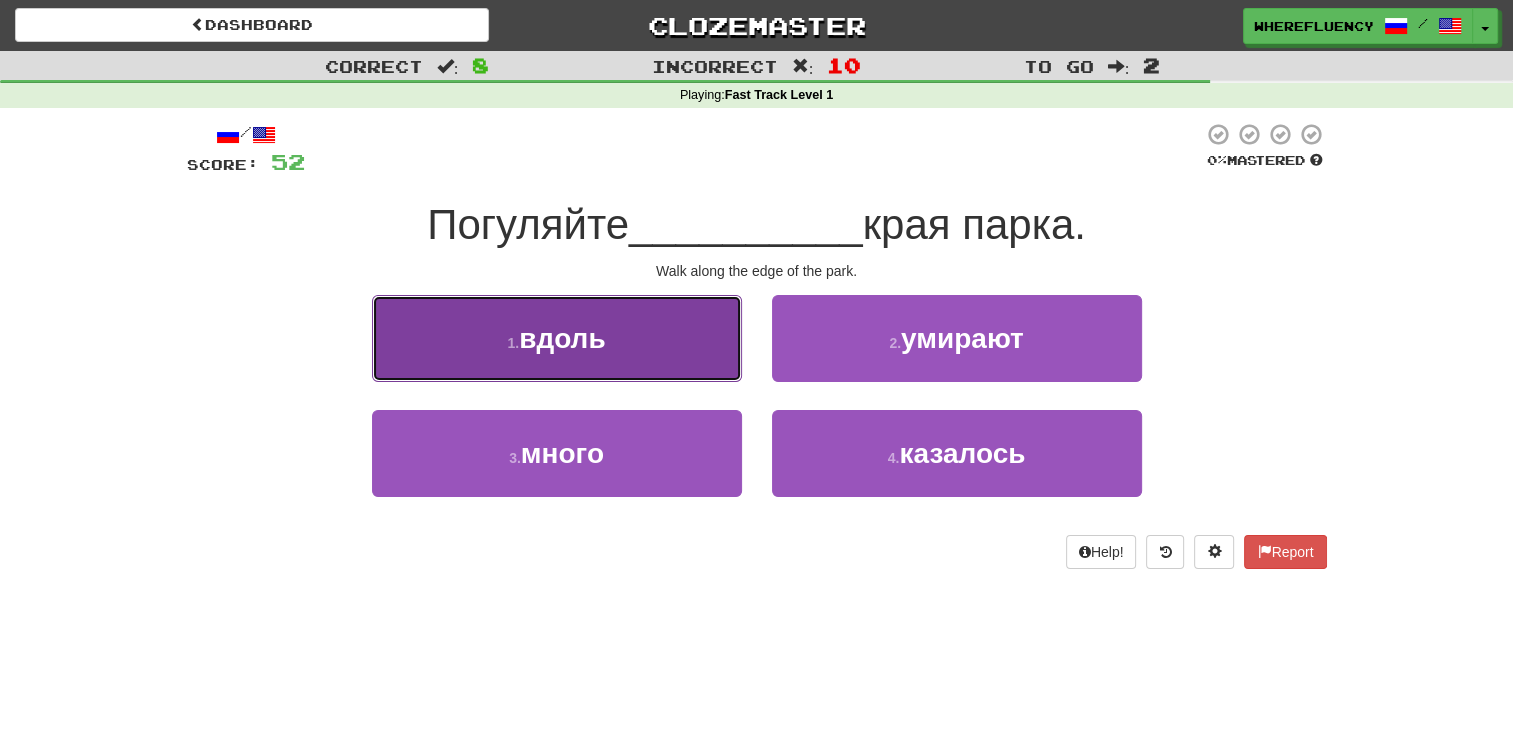click on "1 .  вдоль" at bounding box center (557, 338) 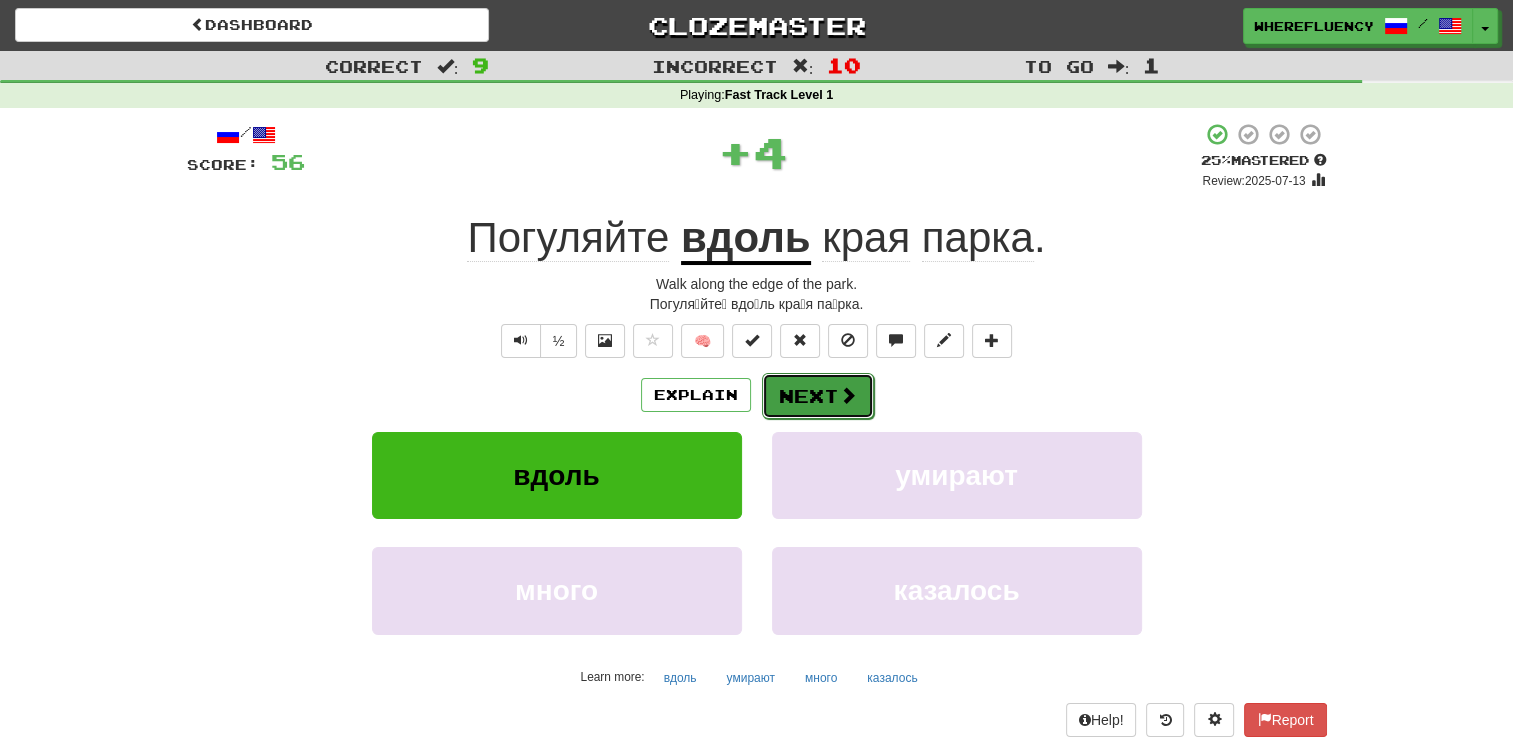 click on "Next" at bounding box center [818, 396] 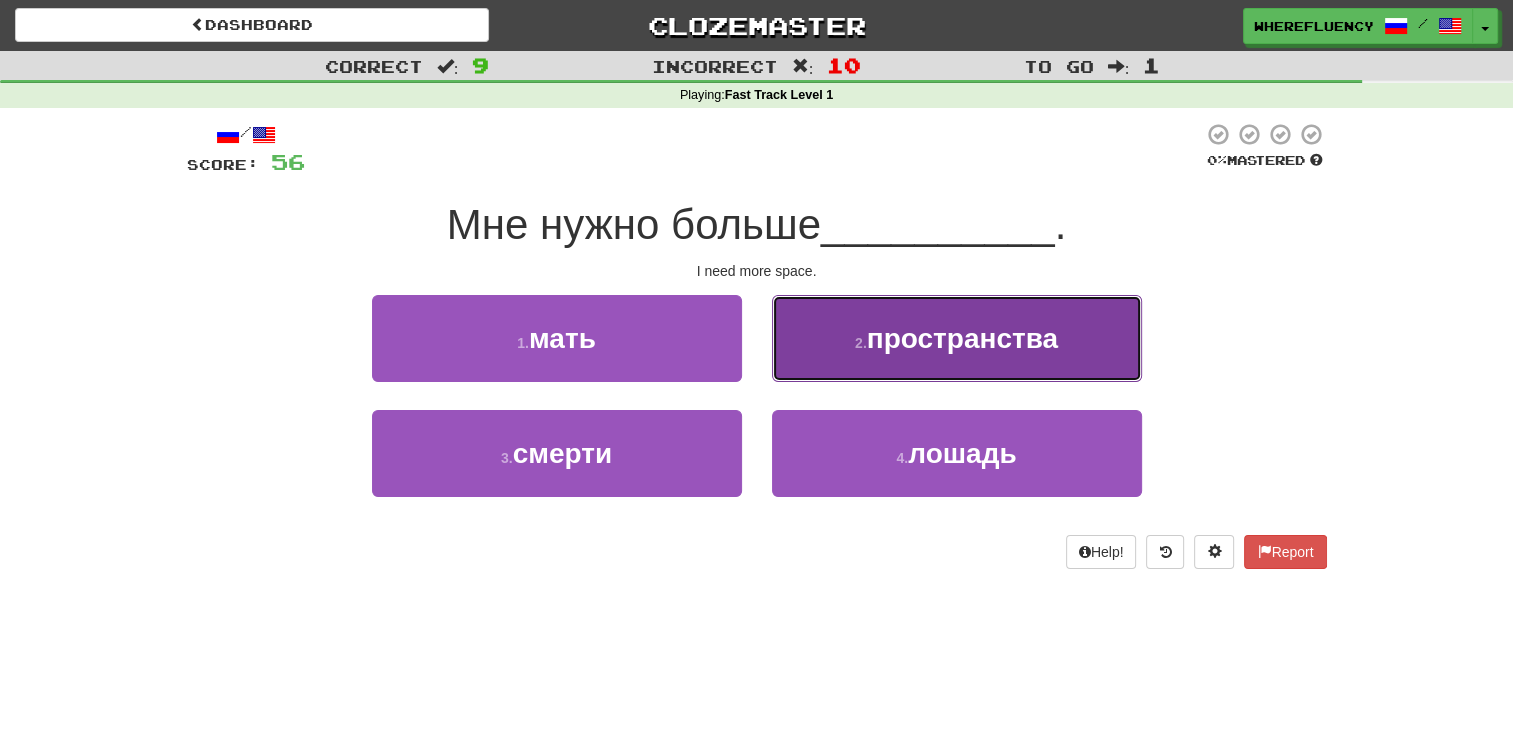 click on "2 .  пространства" at bounding box center (957, 338) 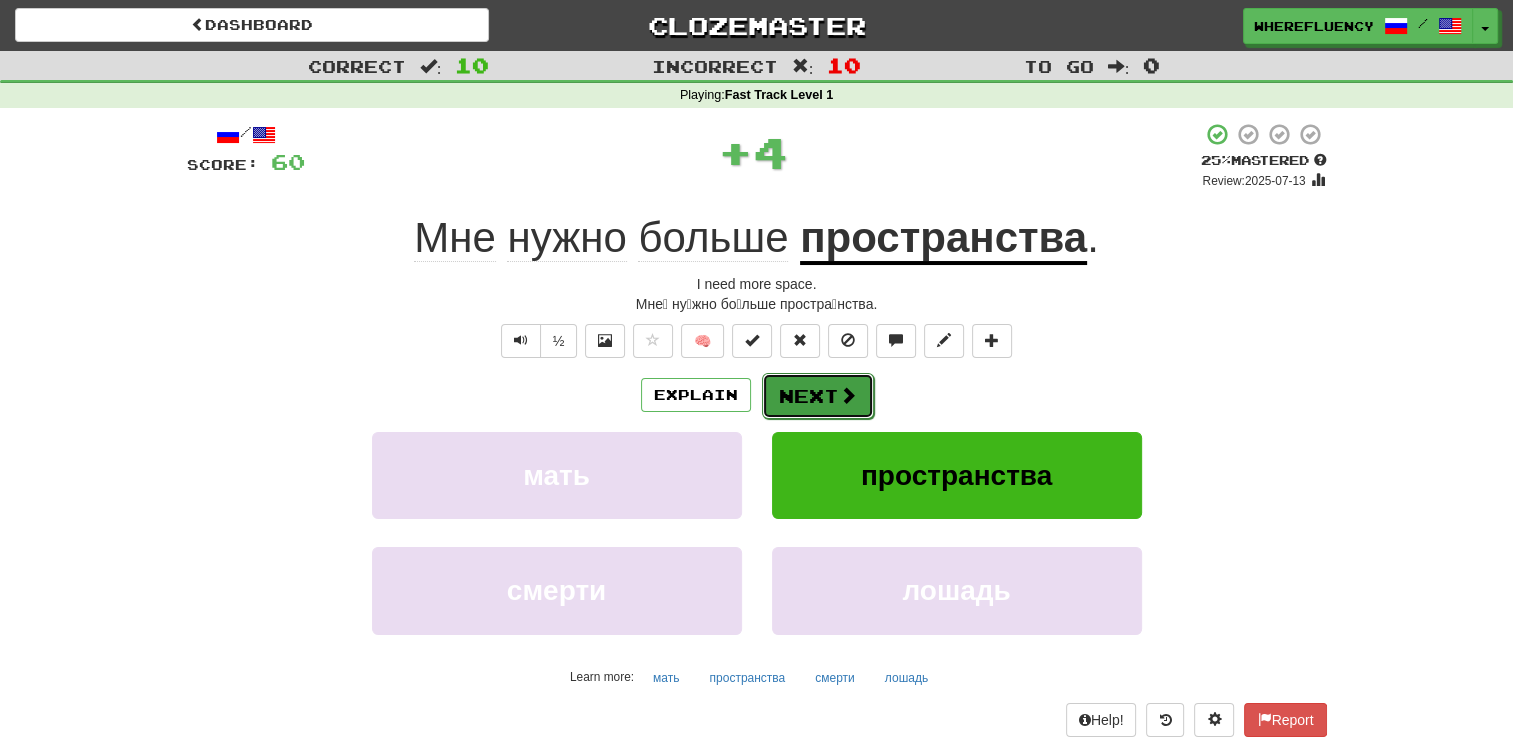 click on "Next" at bounding box center (818, 396) 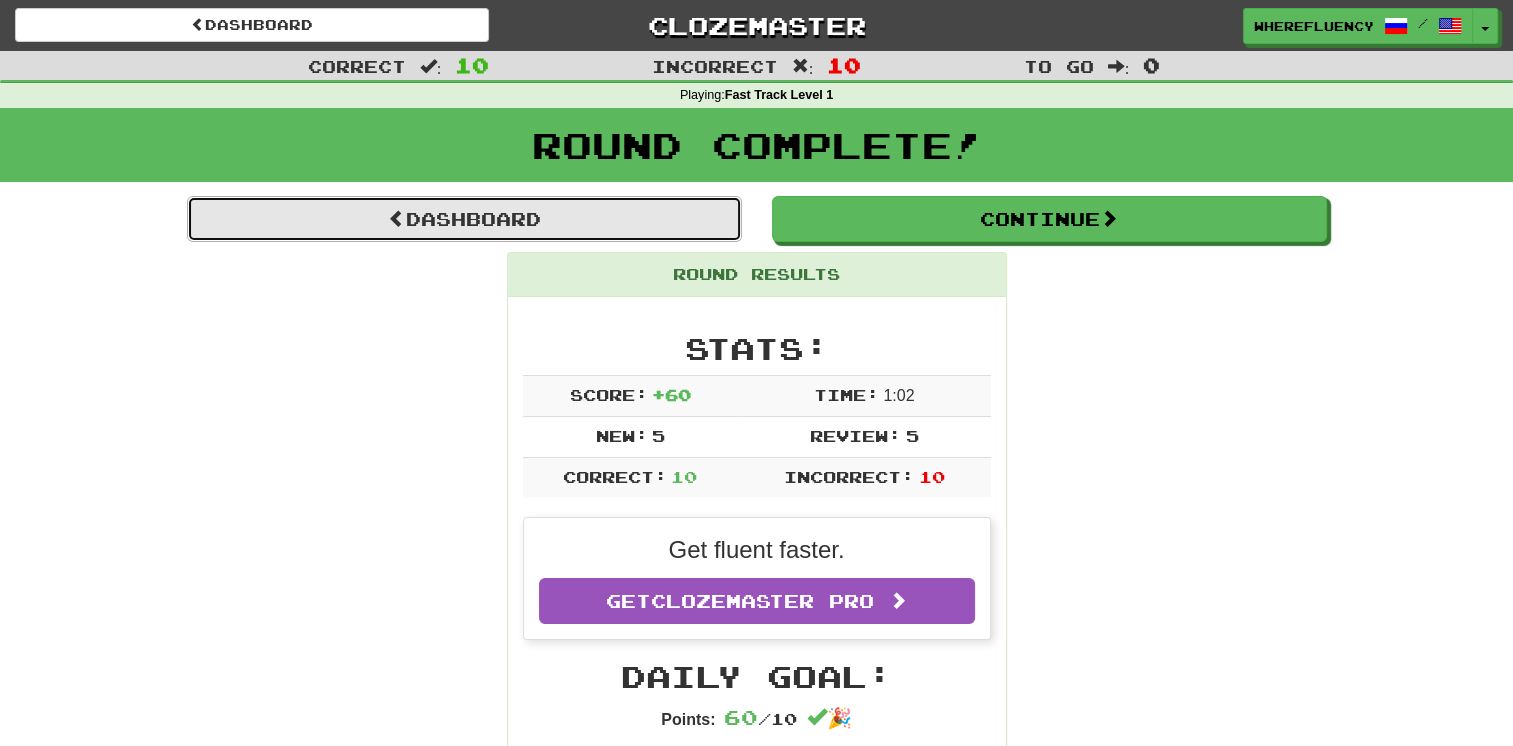 click on "Dashboard" at bounding box center (464, 219) 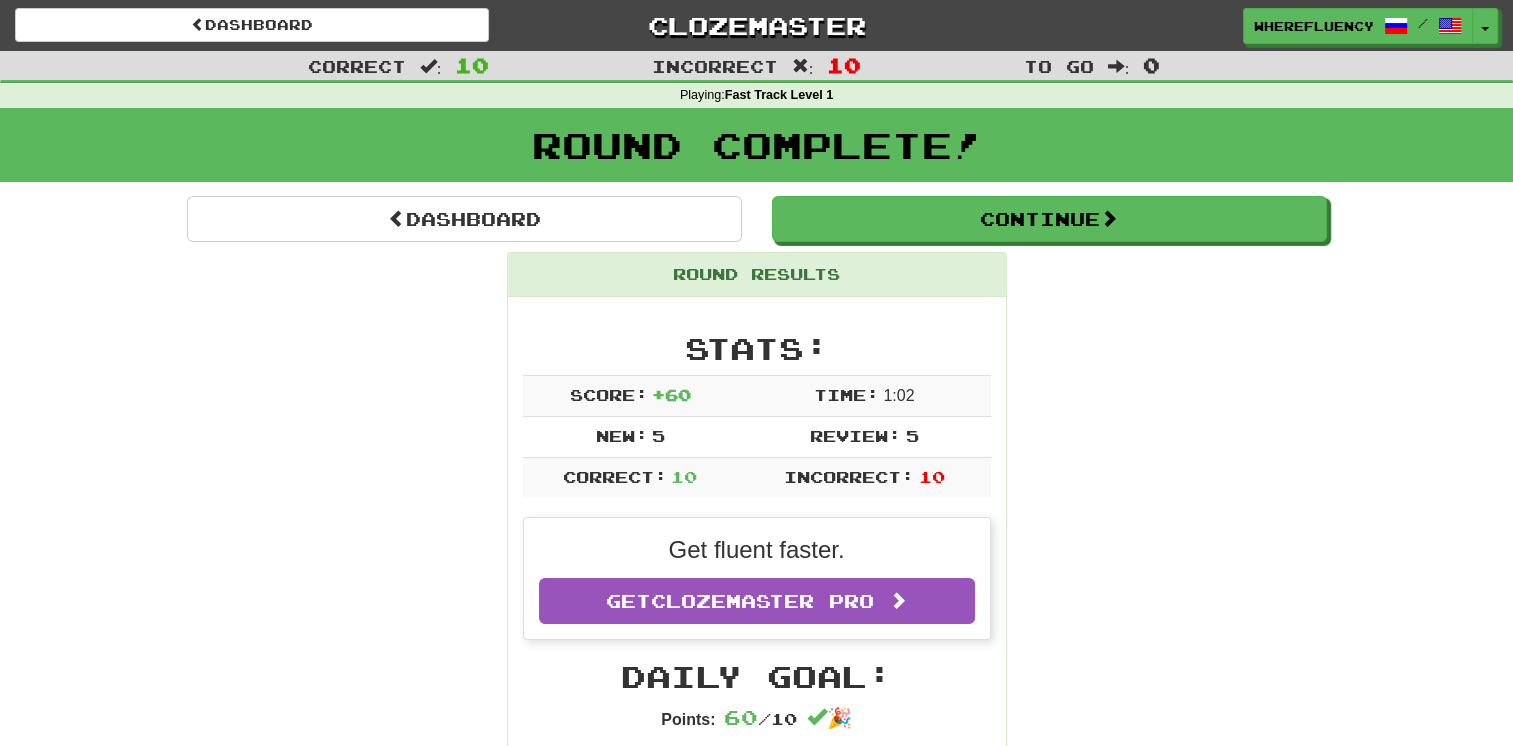 click on "Dashboard Continue  Round Results Stats: Score:   + 60 Time:   1 : 0 2 New:   5 Review:   5 Correct:   10 Incorrect:   10 Get fluent faster. Get  Clozemaster Pro   Daily Goal: Points:   60  /  10  🎉 Time remaining: 8   Hours Progress: Fast Track Level 1 Playing:  726  /  1,000 + 5 72.1% 72.6% Mastered:  54  /  1,000 + 1 5.3% 5.4% Ready for Review:  649  /  Level:  68 1,634  points to level  69  - keep going! Ranked:  325 th  this week ( 8  points to  324 th ) Sentences:  Report Он плачет,  потому  что проиграл. He is crying because he lost.  Report Пожалуйста, смените ваше  положение  в очереди. Please change your position in line.  Report Можем ли мы  заказать  еду сейчас? Could we order food now?  Report Не  переходите  дорогу, не посмотрев в обе стороны. Do not cross the road without looking both ways.  Report Он  прожил  тяжелую жизнь.  Report вдоль" at bounding box center [757, 1268] 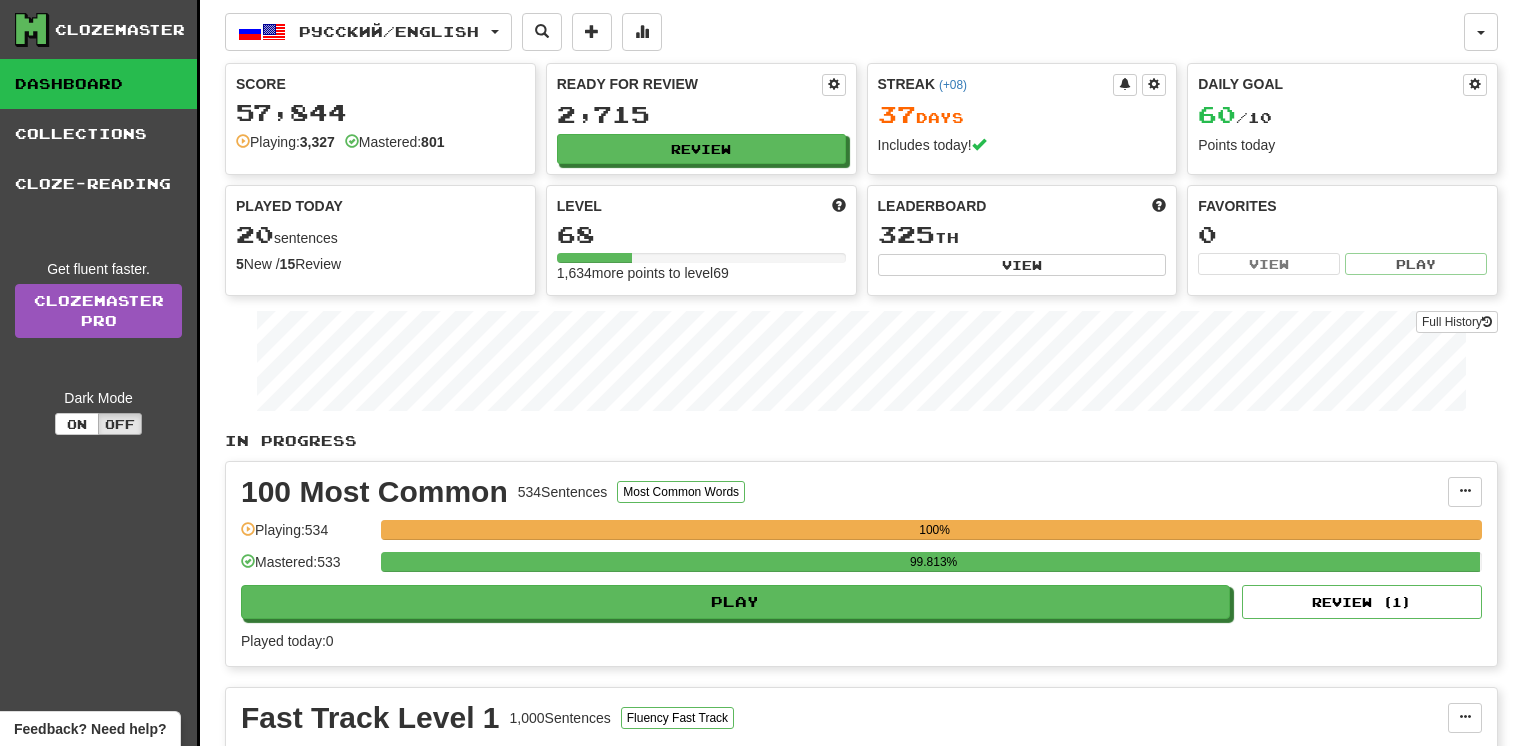 scroll, scrollTop: 0, scrollLeft: 0, axis: both 